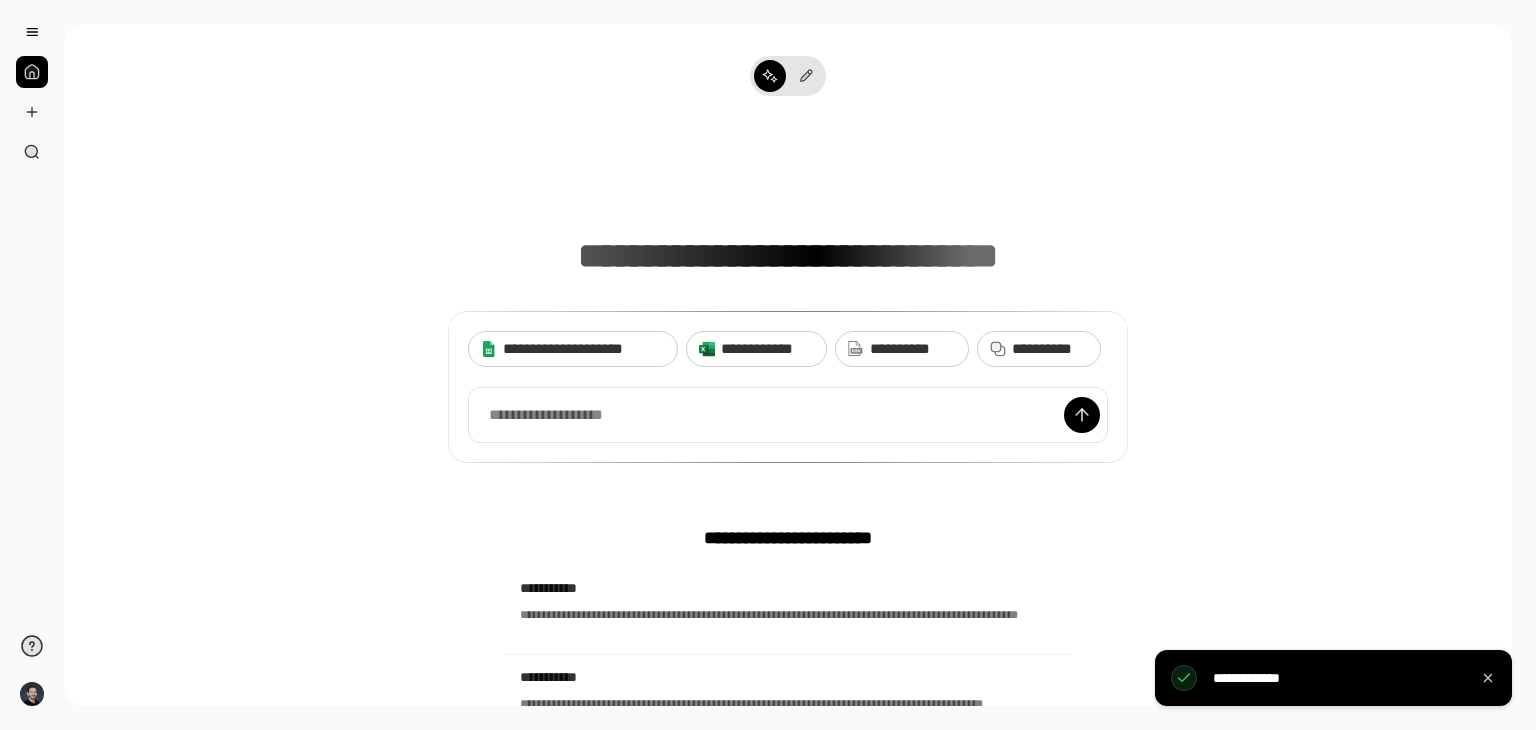 scroll, scrollTop: 0, scrollLeft: 0, axis: both 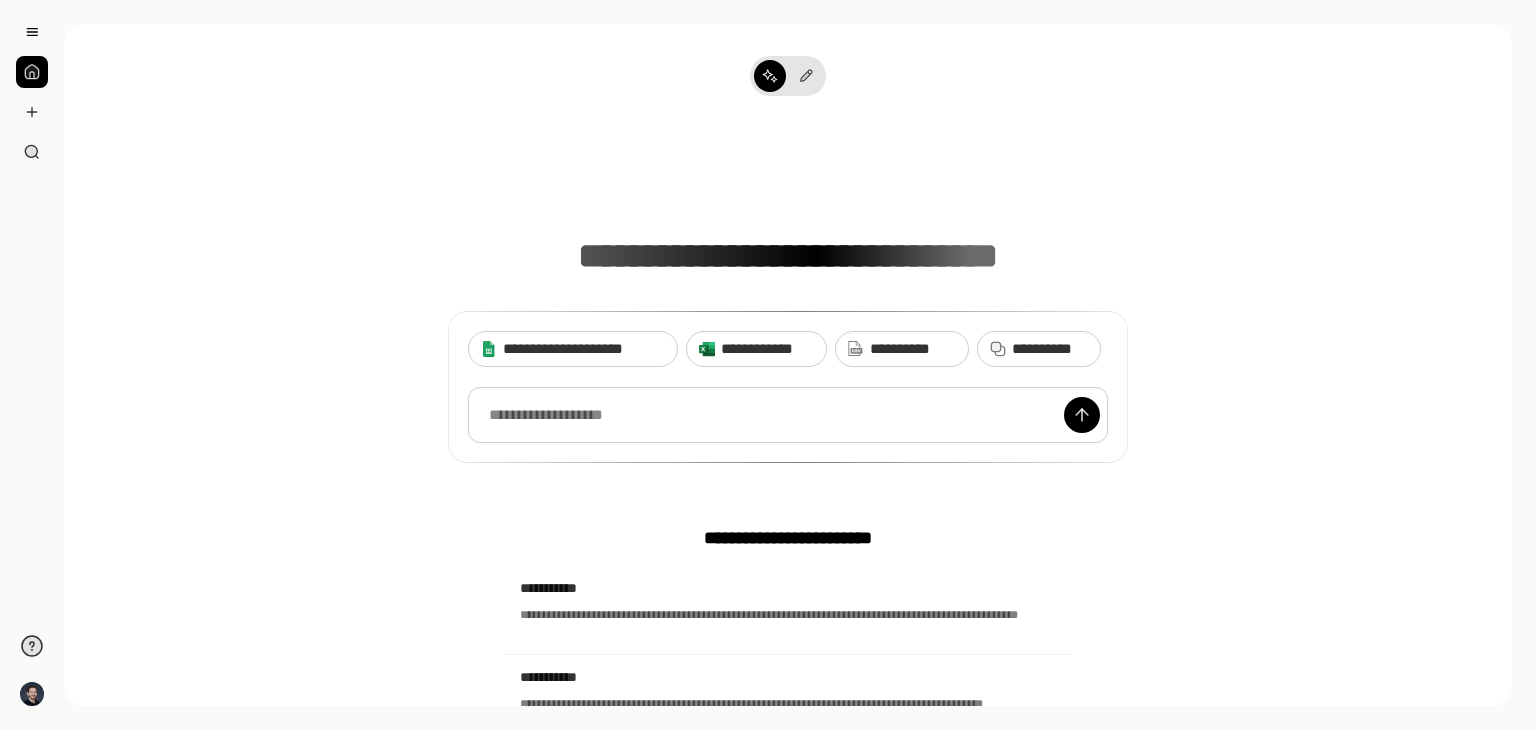 click at bounding box center (788, 415) 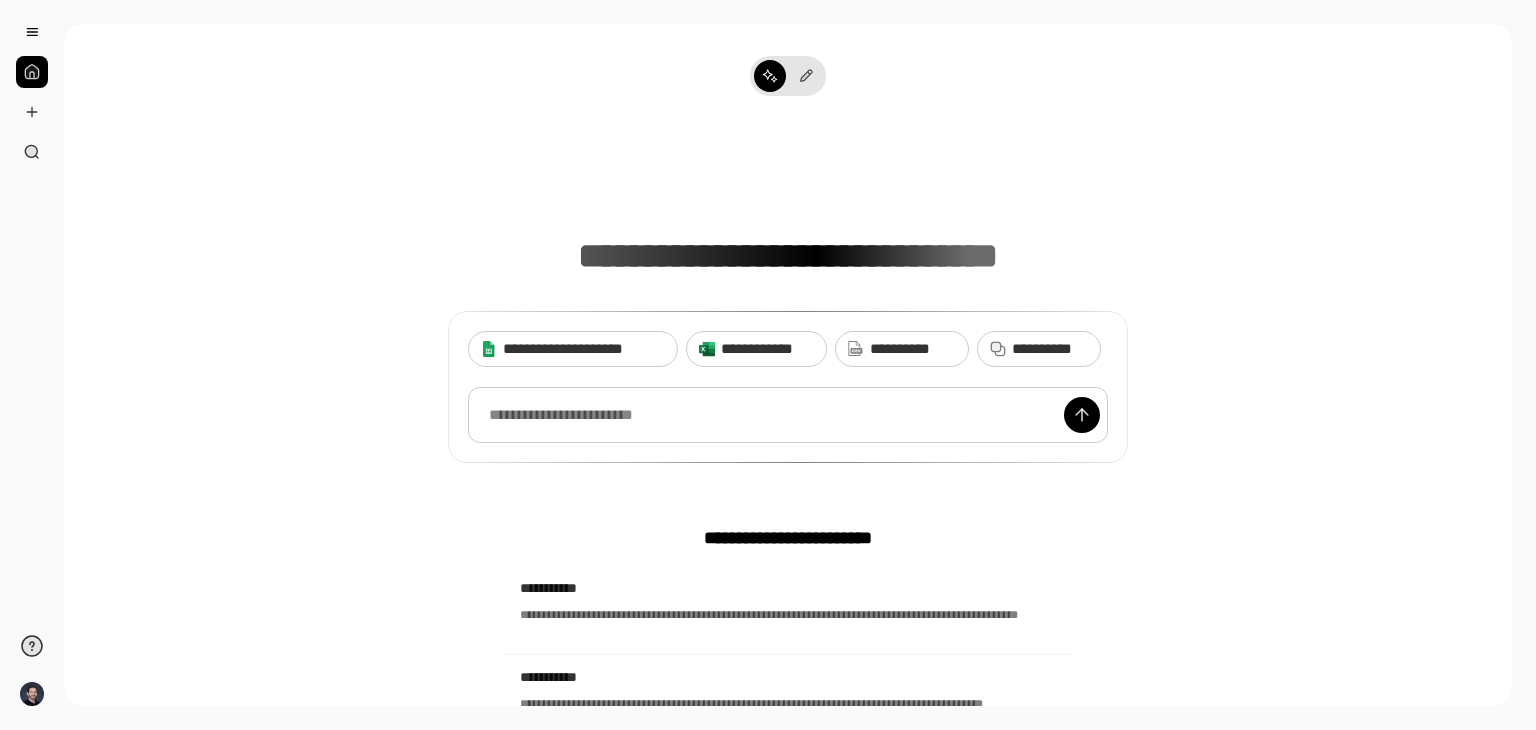 type 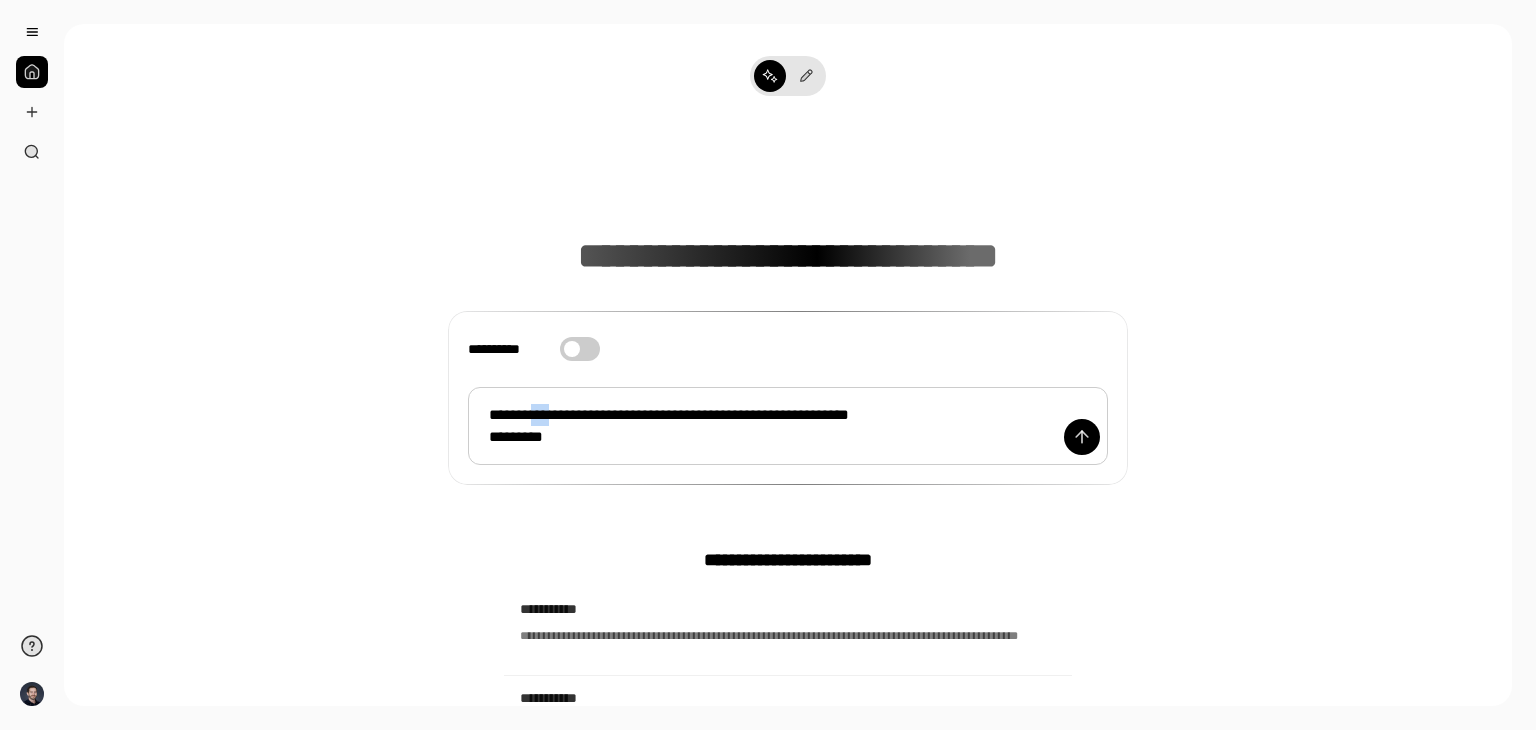 drag, startPoint x: 566, startPoint y: 411, endPoint x: 544, endPoint y: 410, distance: 22.022715 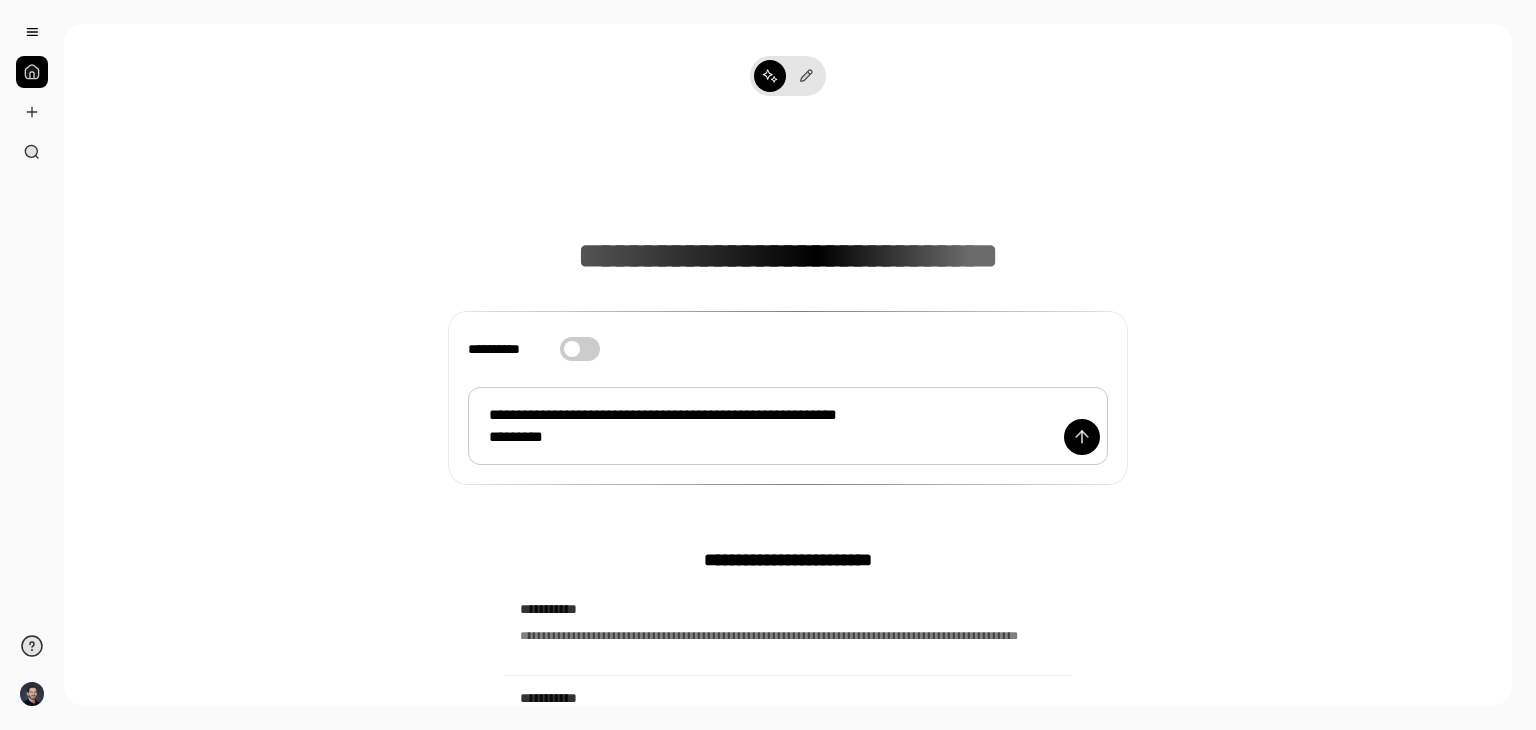 click on "**********" at bounding box center [788, 426] 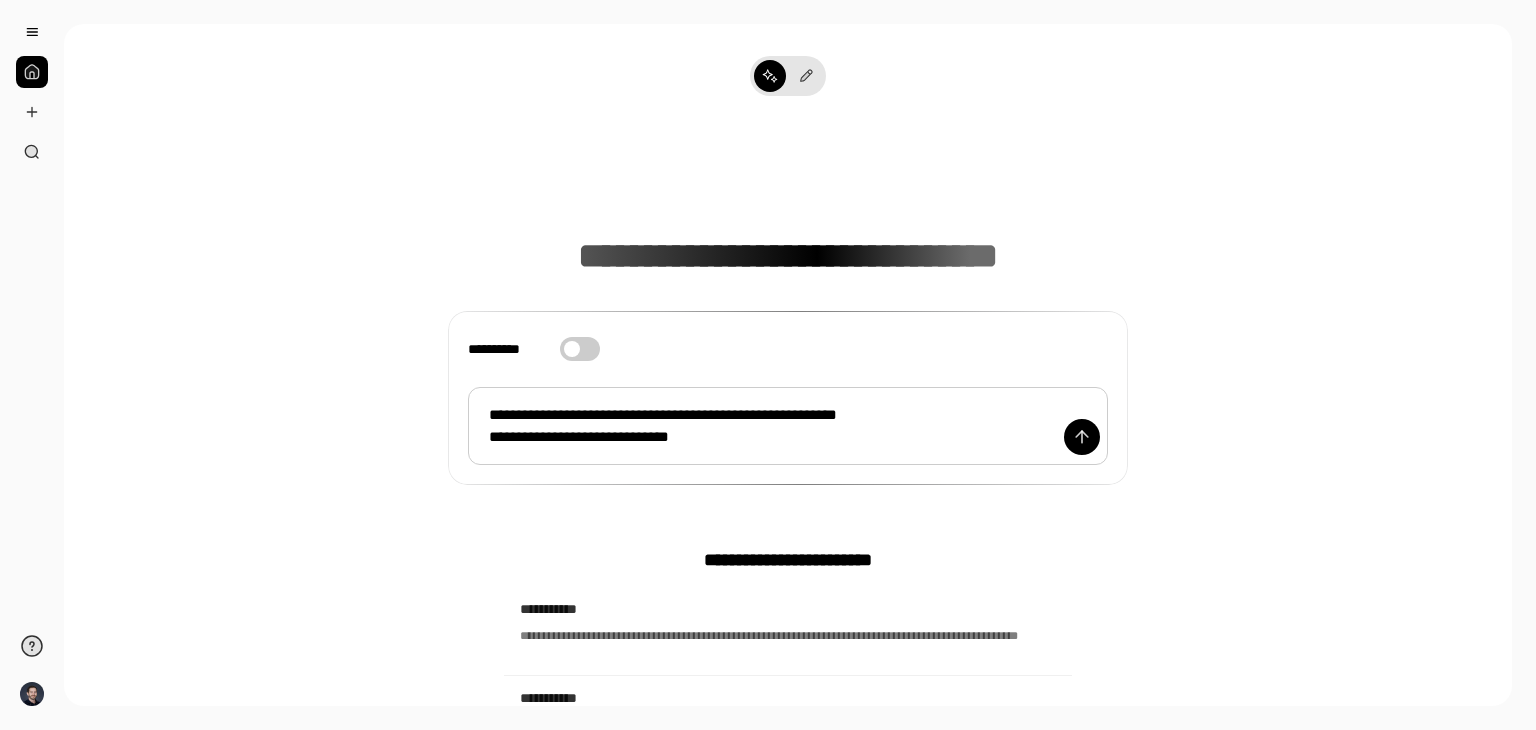 click on "**********" at bounding box center [788, 426] 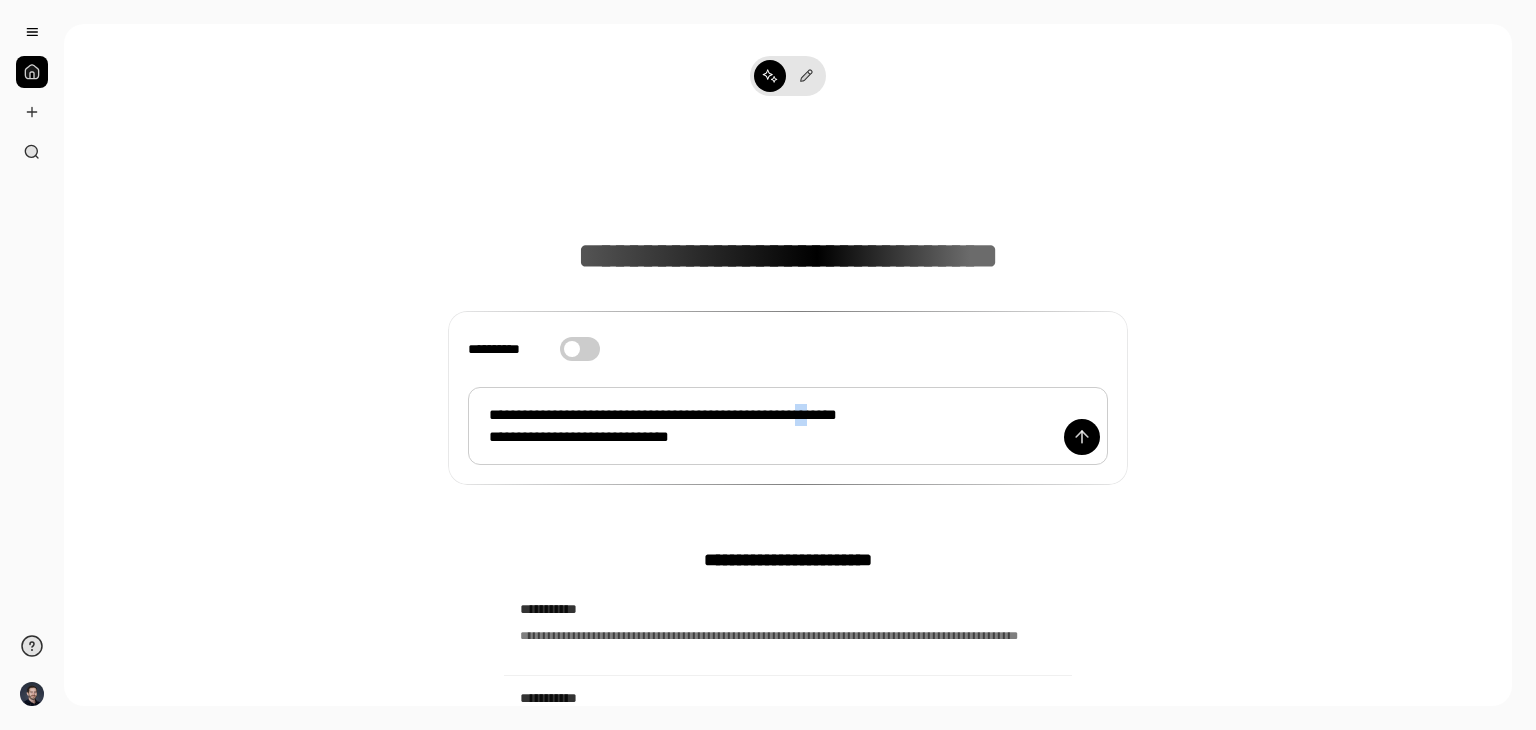 drag, startPoint x: 884, startPoint y: 413, endPoint x: 873, endPoint y: 413, distance: 11 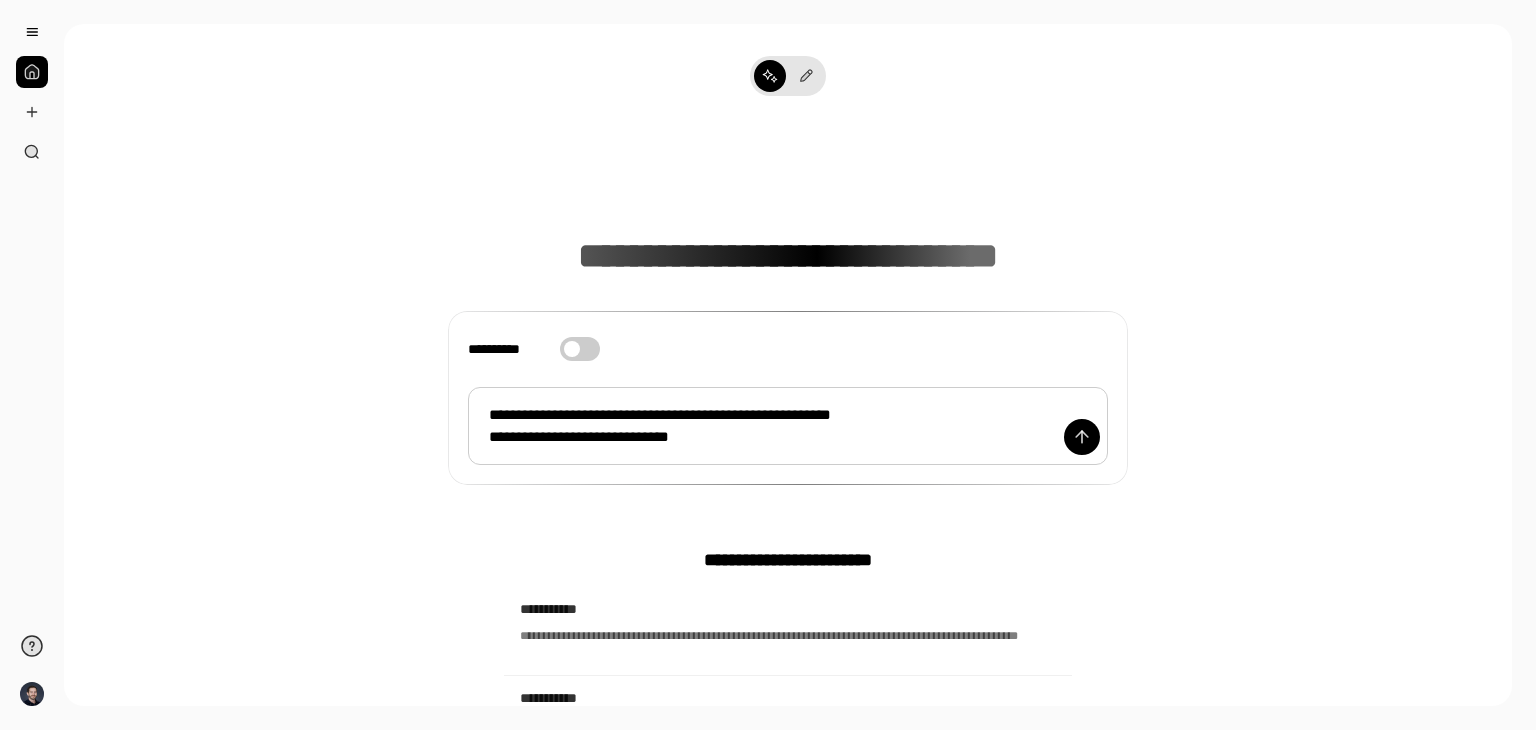 click on "**********" at bounding box center (788, 426) 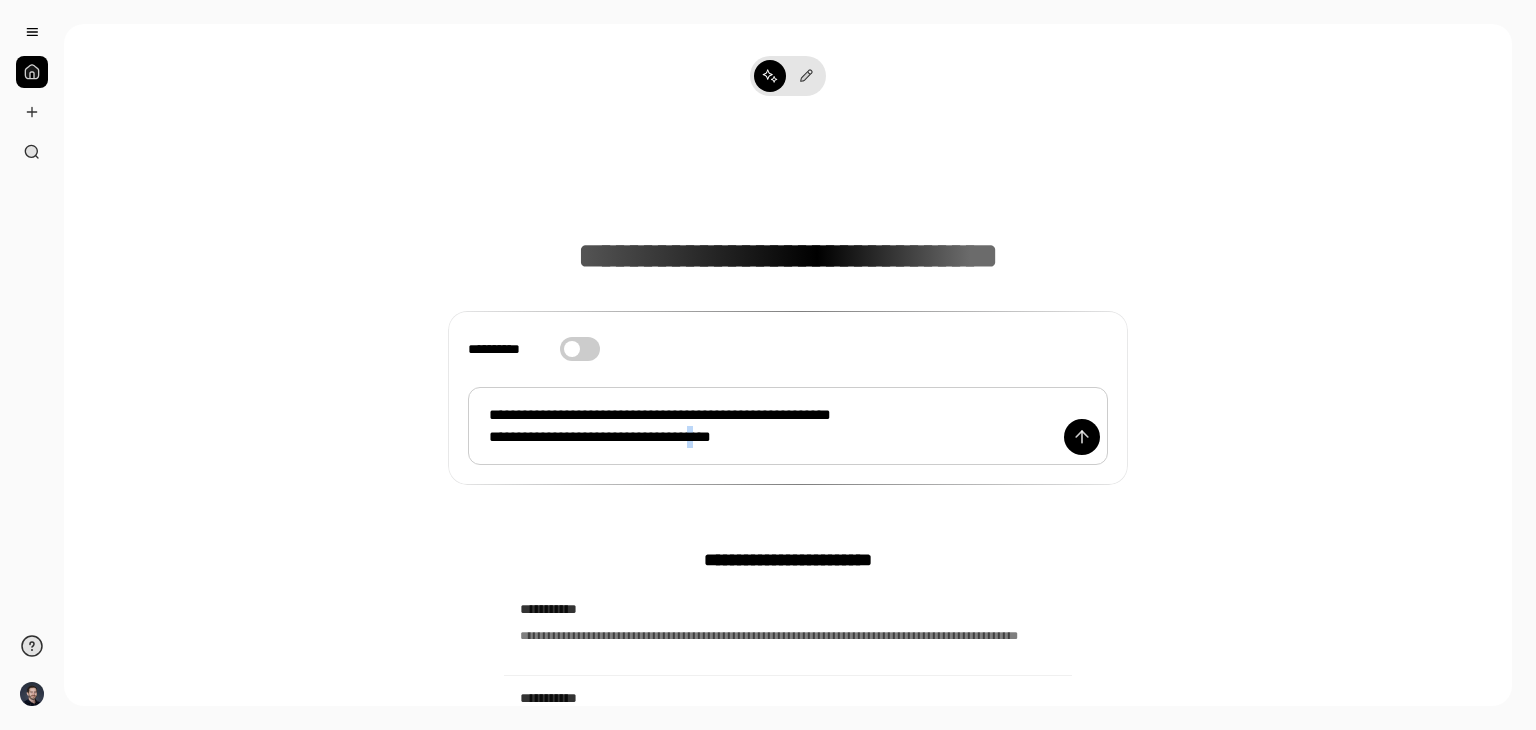 click on "**********" at bounding box center [788, 426] 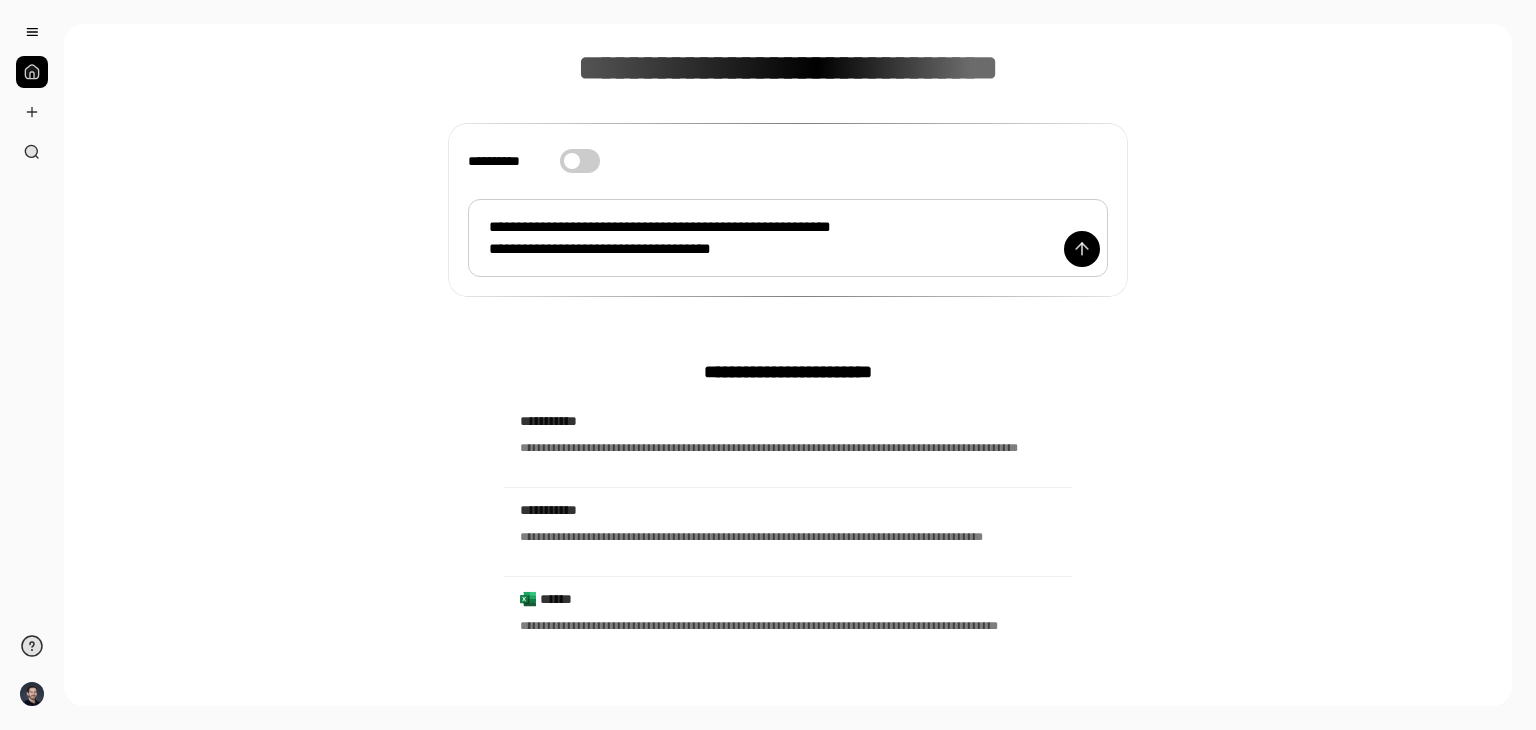 scroll, scrollTop: 187, scrollLeft: 0, axis: vertical 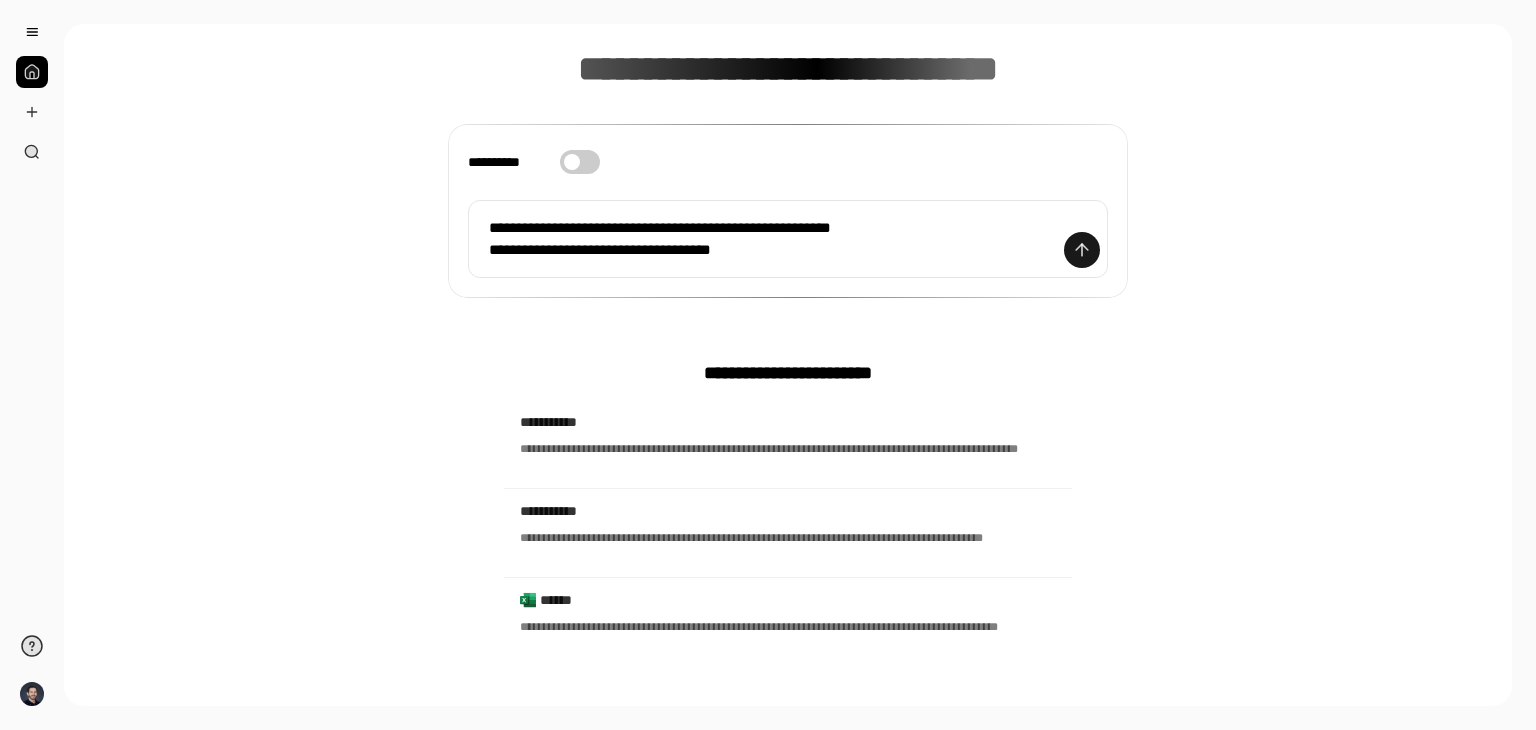 click at bounding box center [1082, 250] 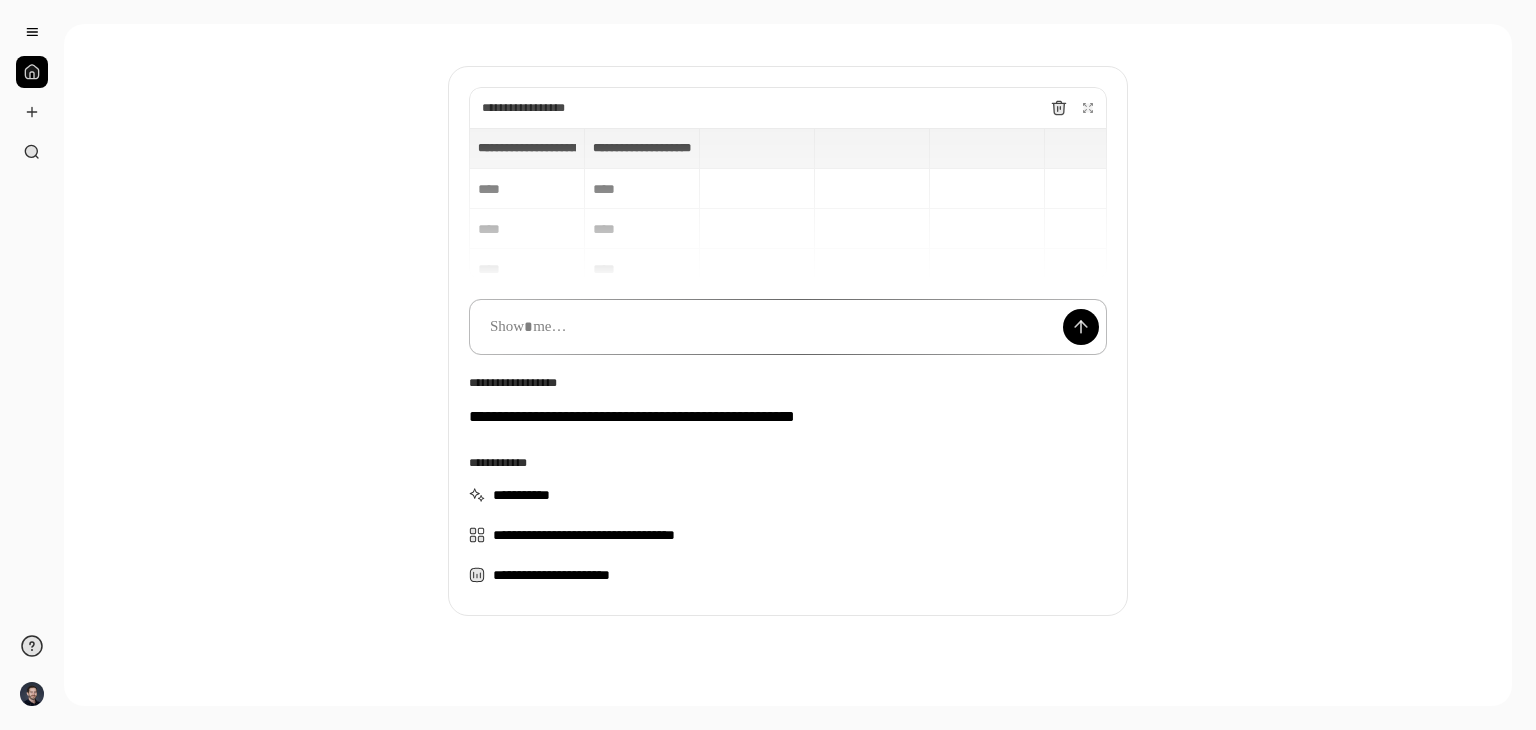 scroll, scrollTop: 125, scrollLeft: 0, axis: vertical 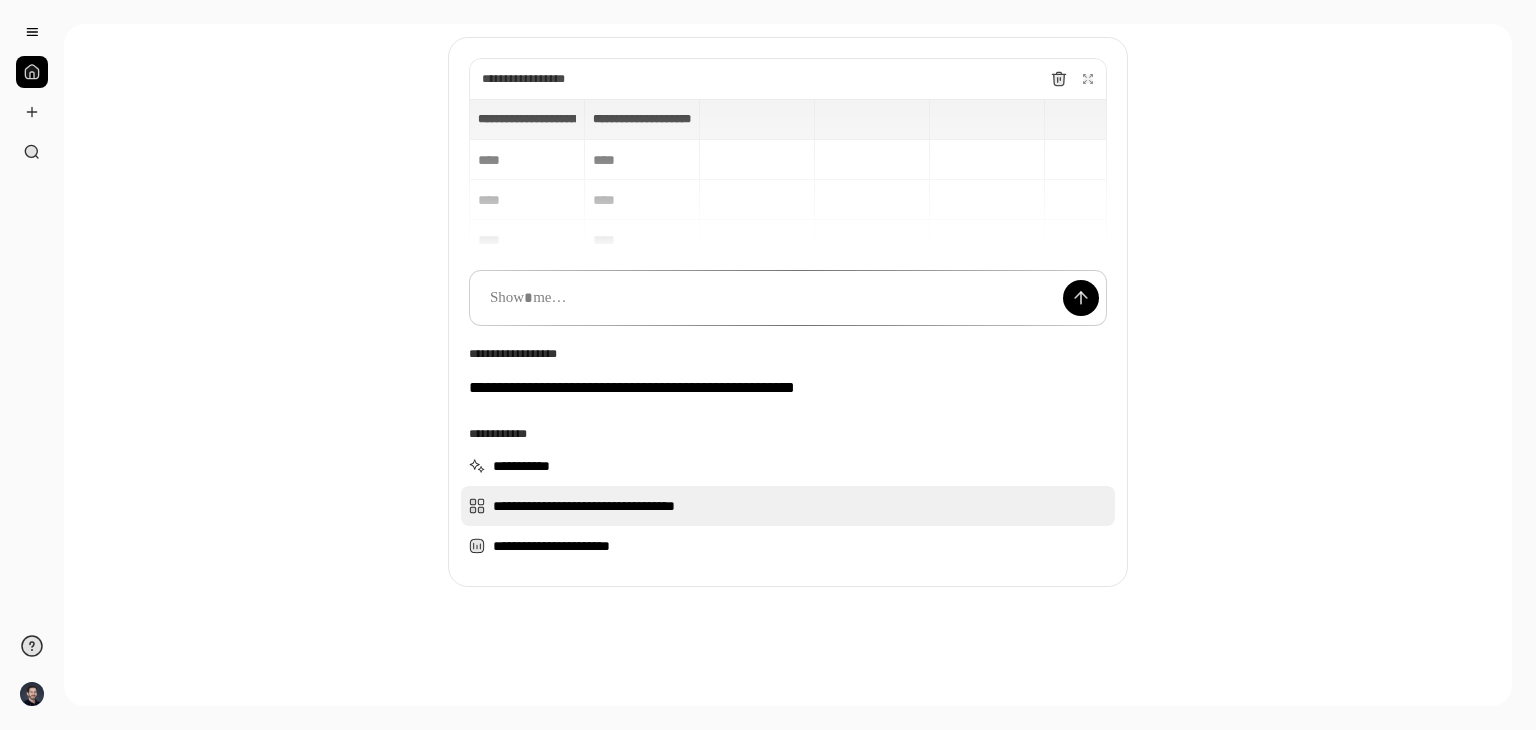 click on "**********" at bounding box center (788, 506) 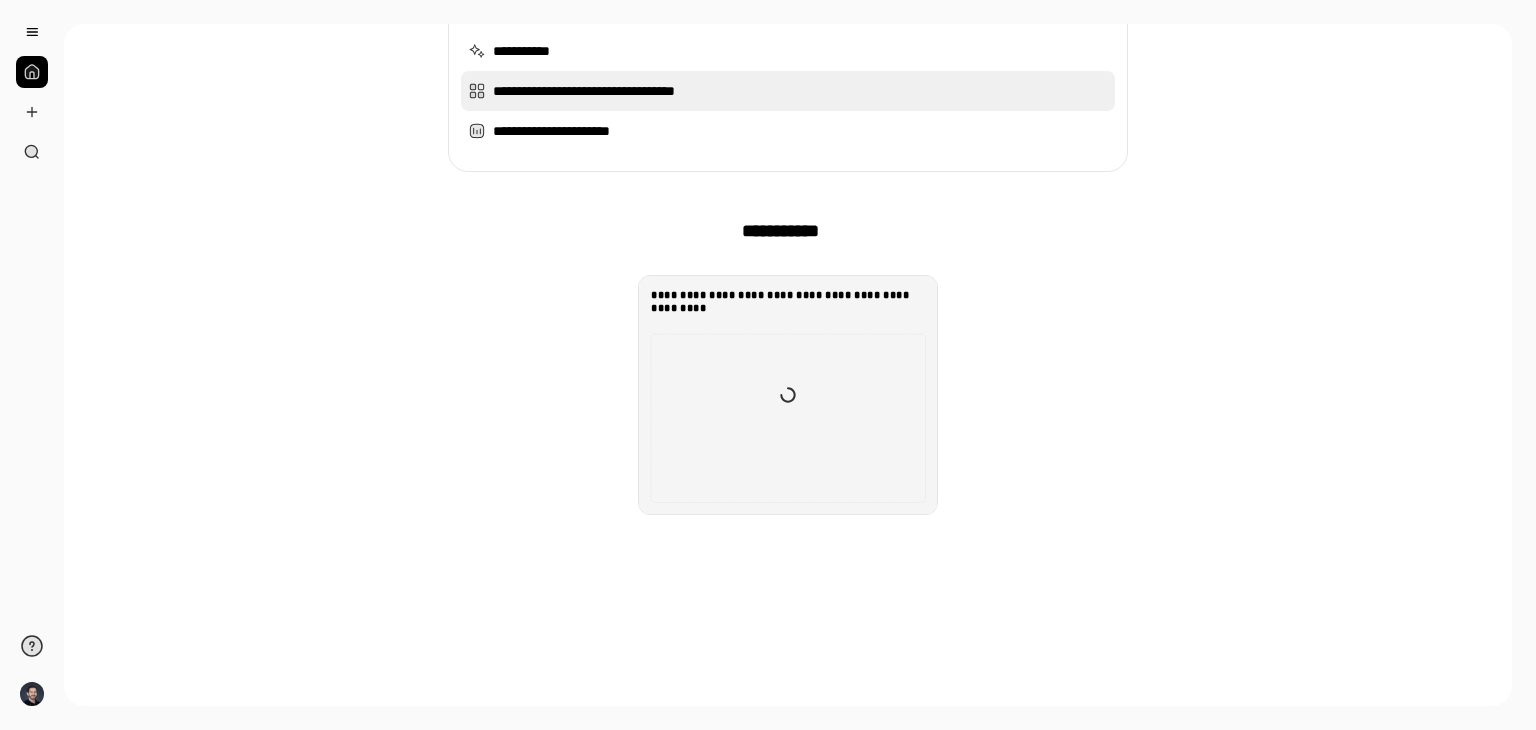 scroll, scrollTop: 508, scrollLeft: 0, axis: vertical 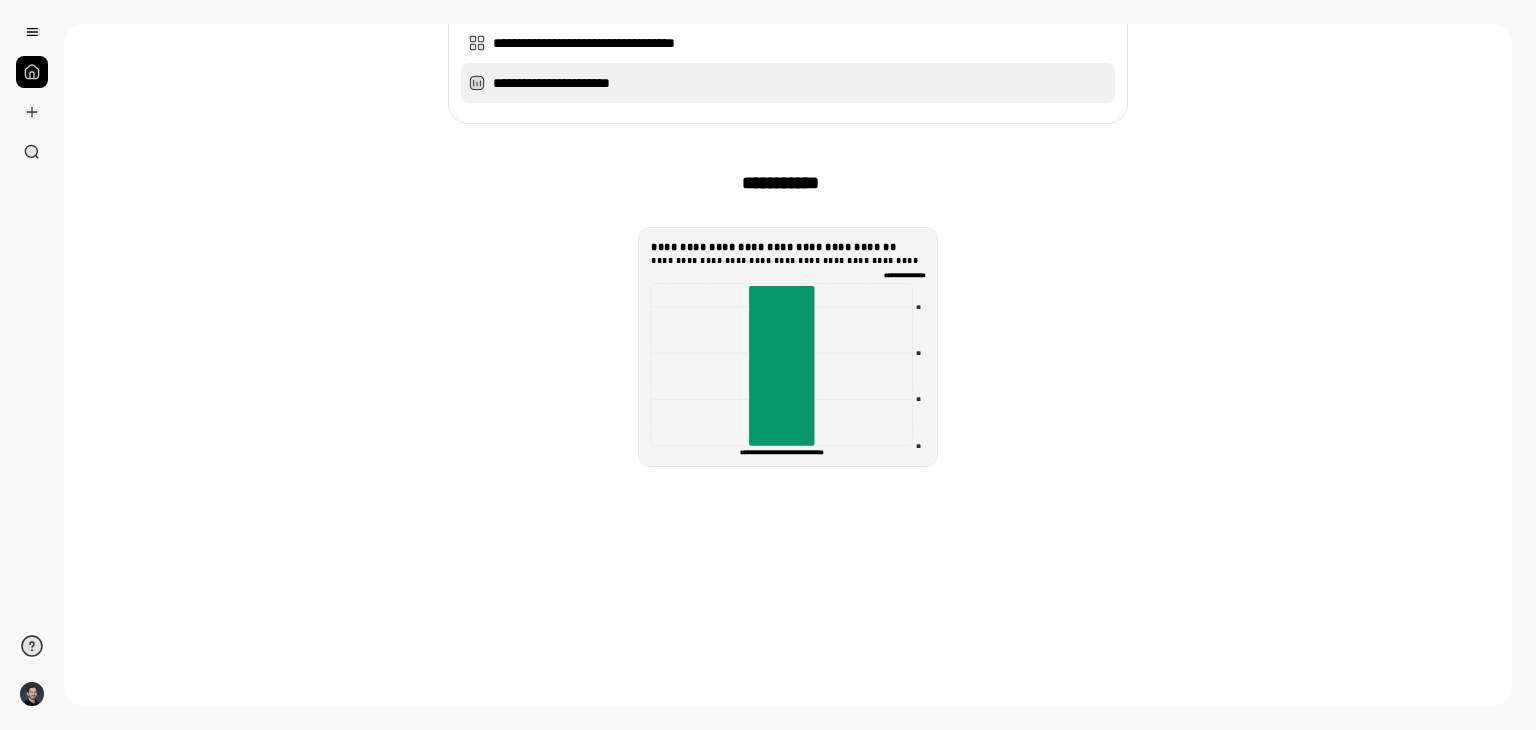 click on "**********" at bounding box center [788, 83] 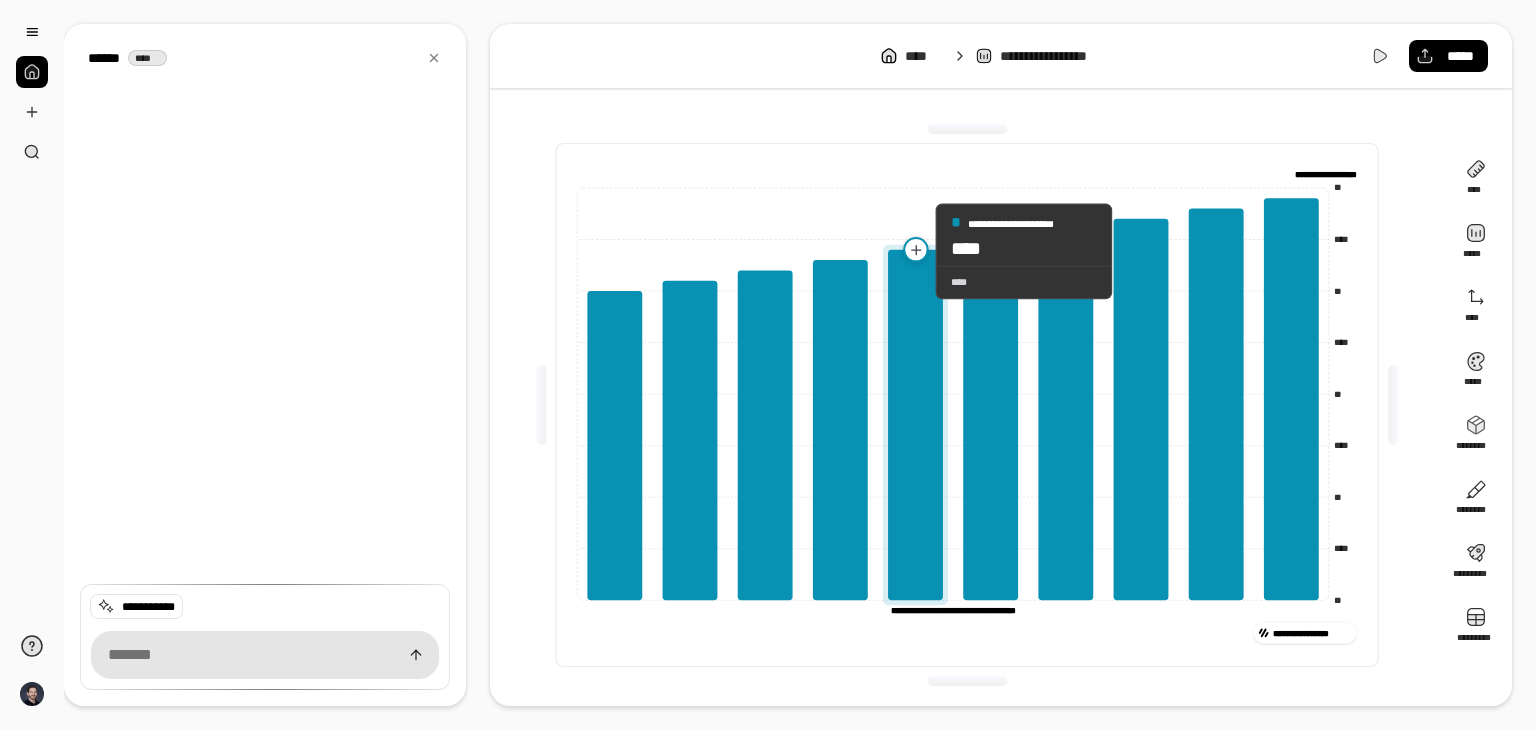click 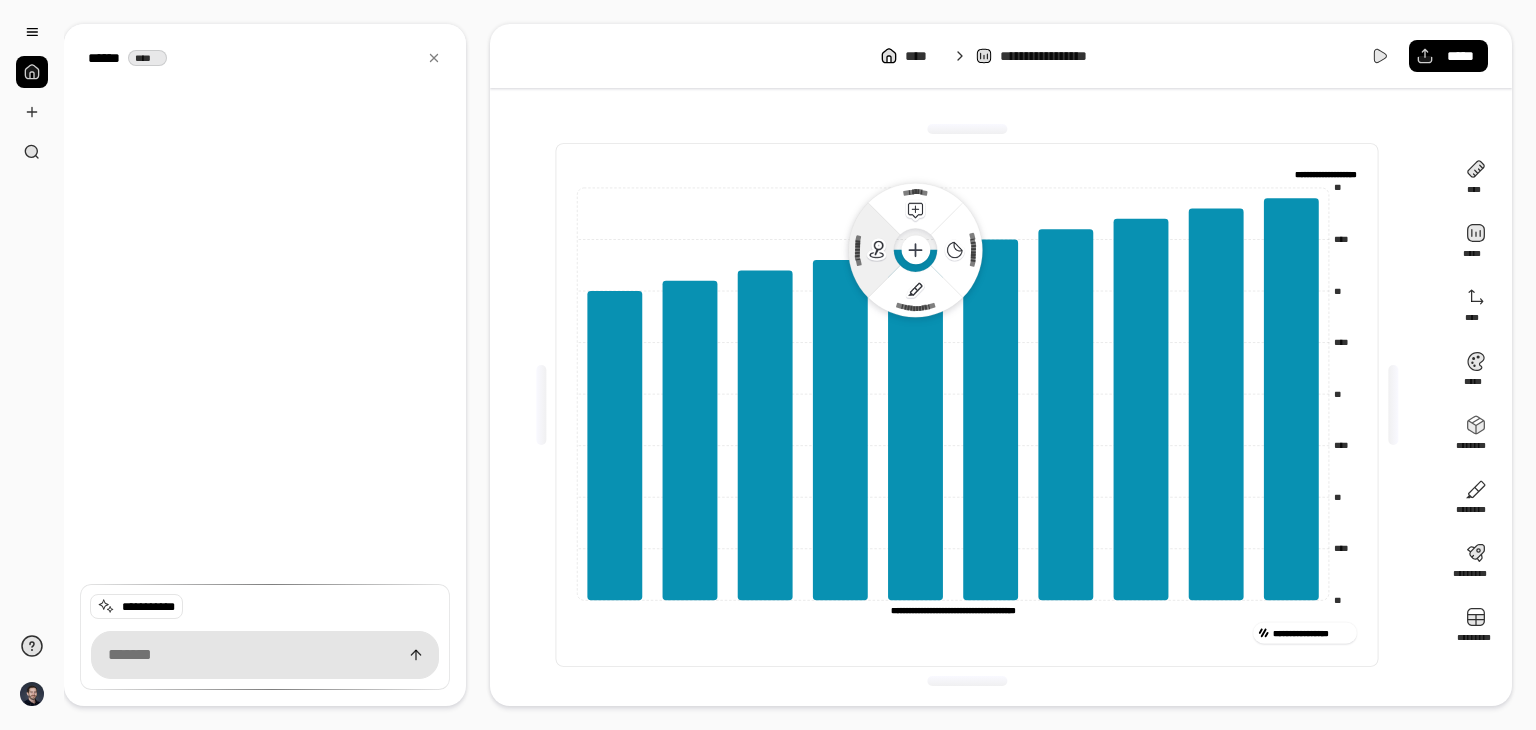 click 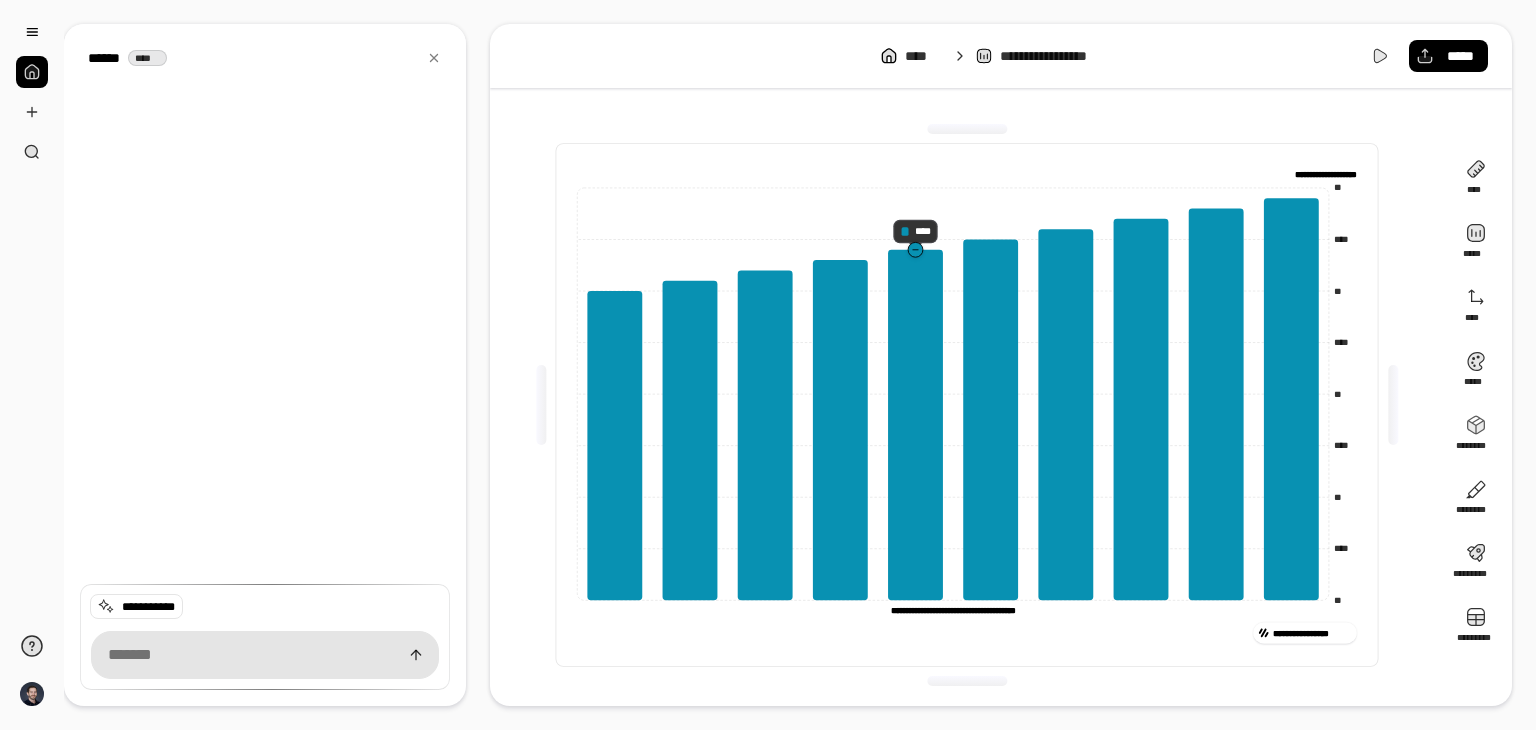 click 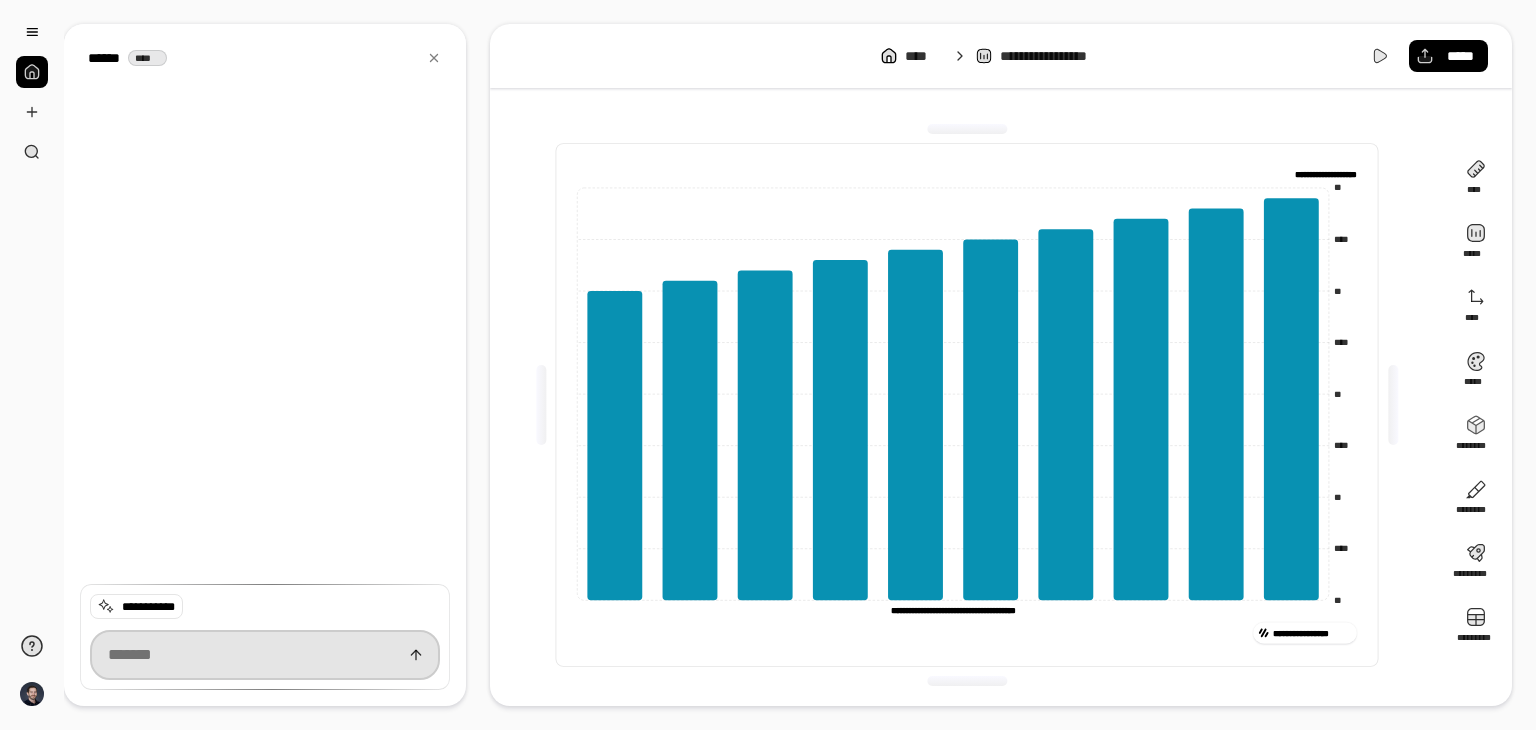 click at bounding box center [265, 655] 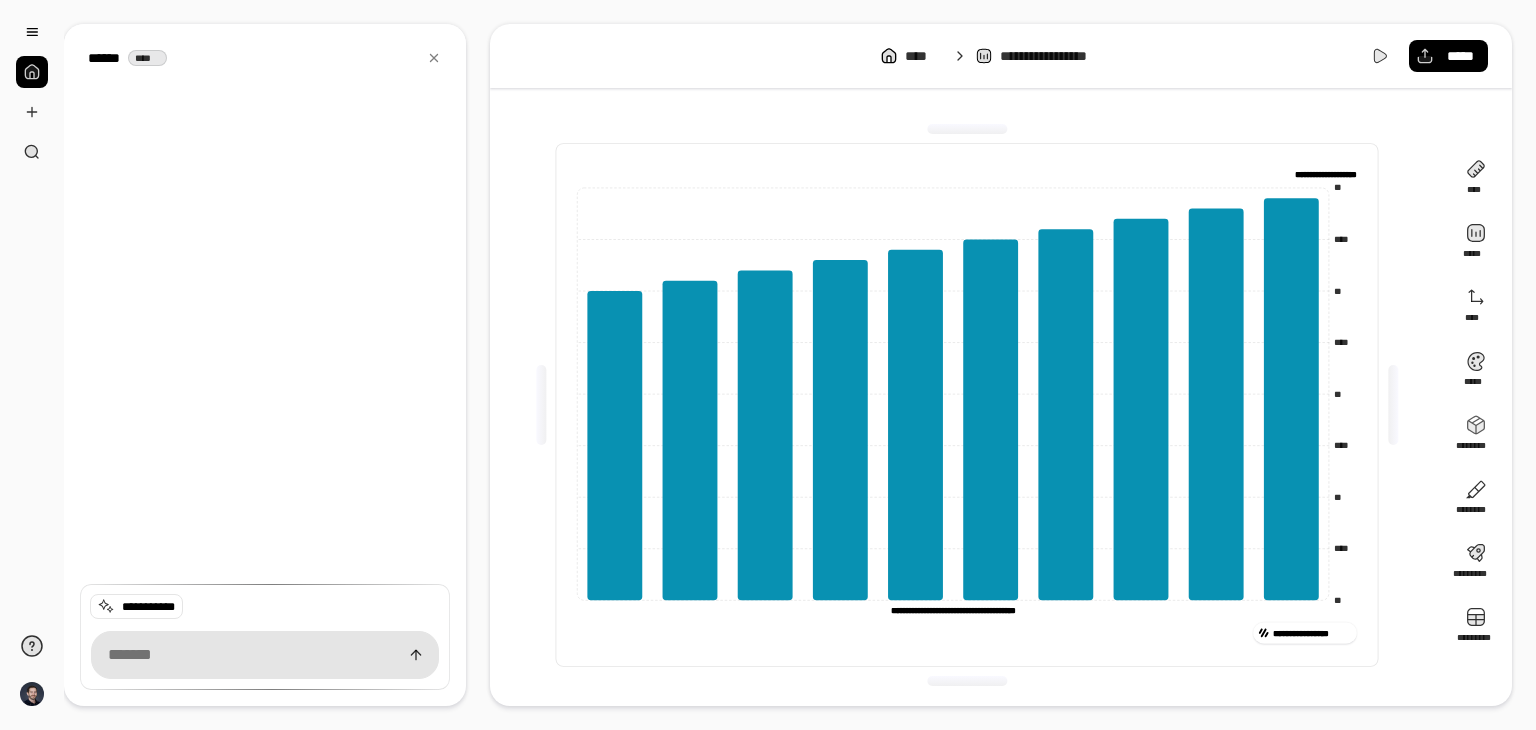 click at bounding box center [265, 304] 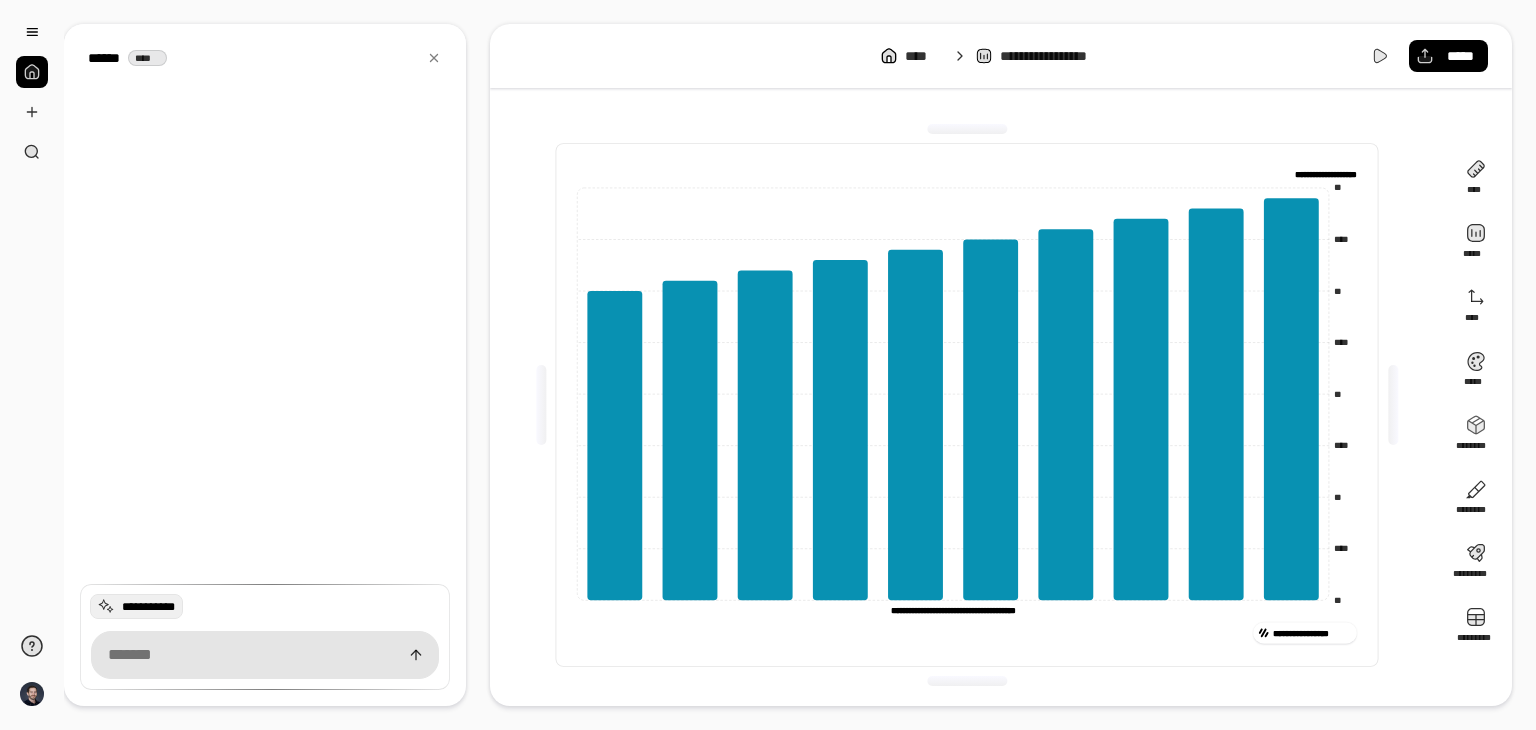 click on "**********" at bounding box center [148, 607] 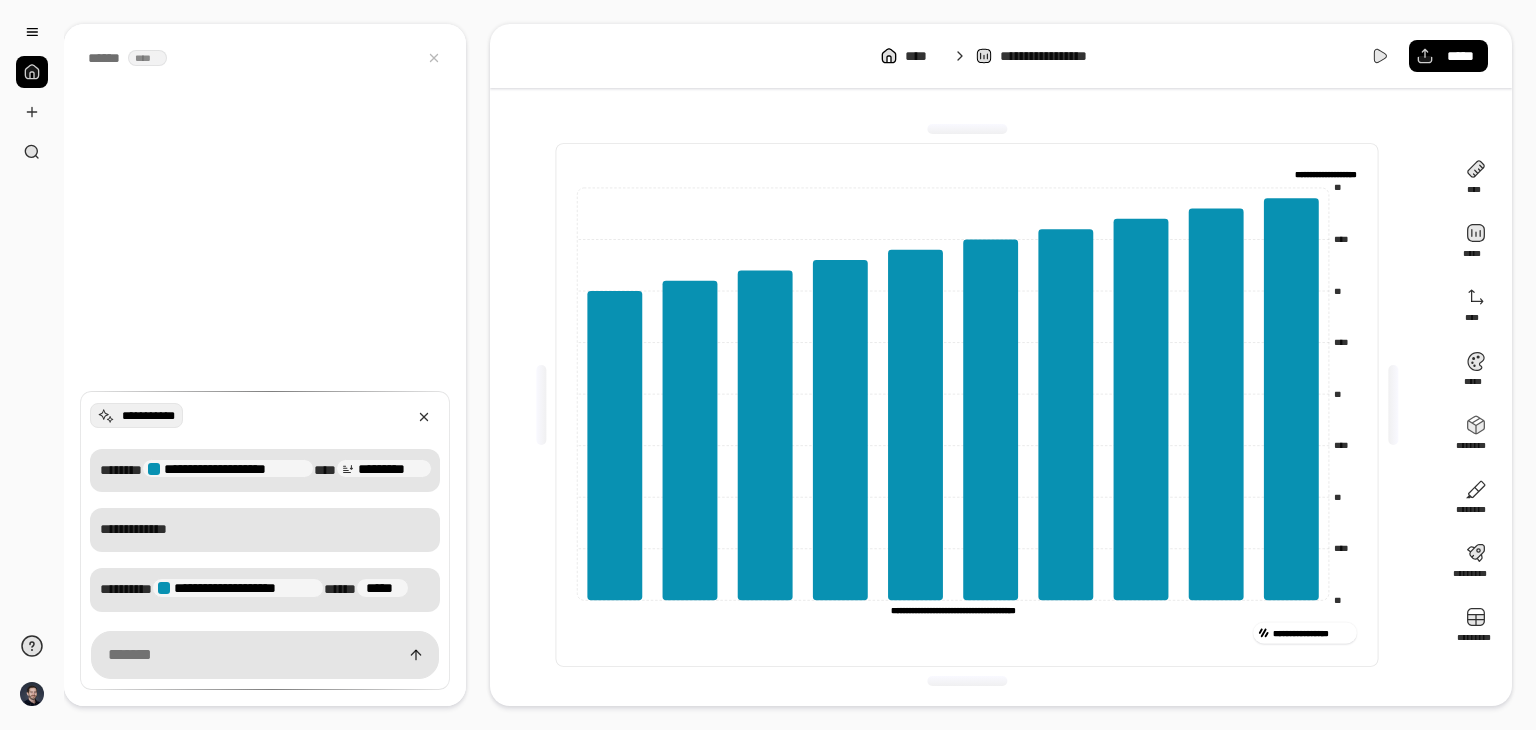 click at bounding box center (265, 365) 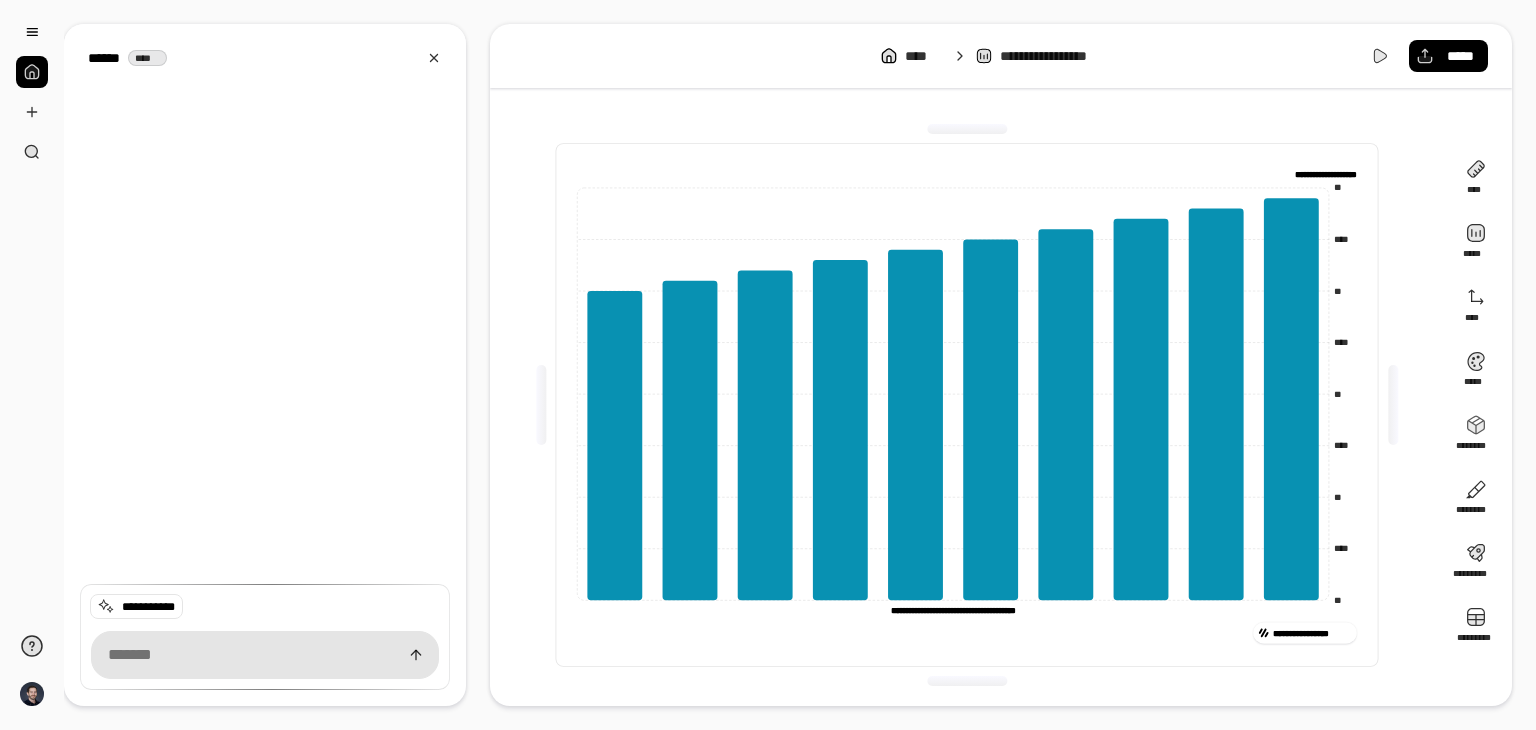 click 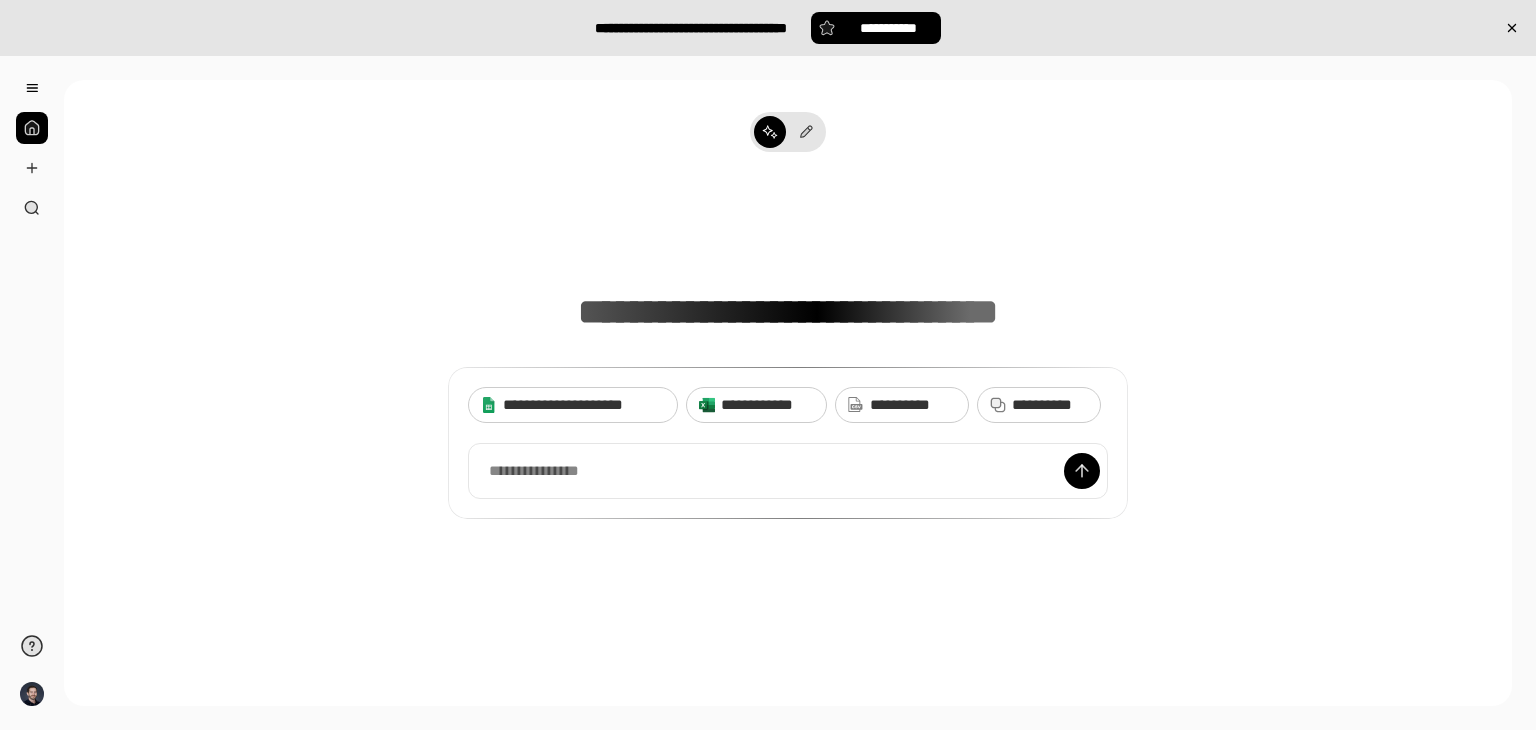 scroll, scrollTop: 0, scrollLeft: 0, axis: both 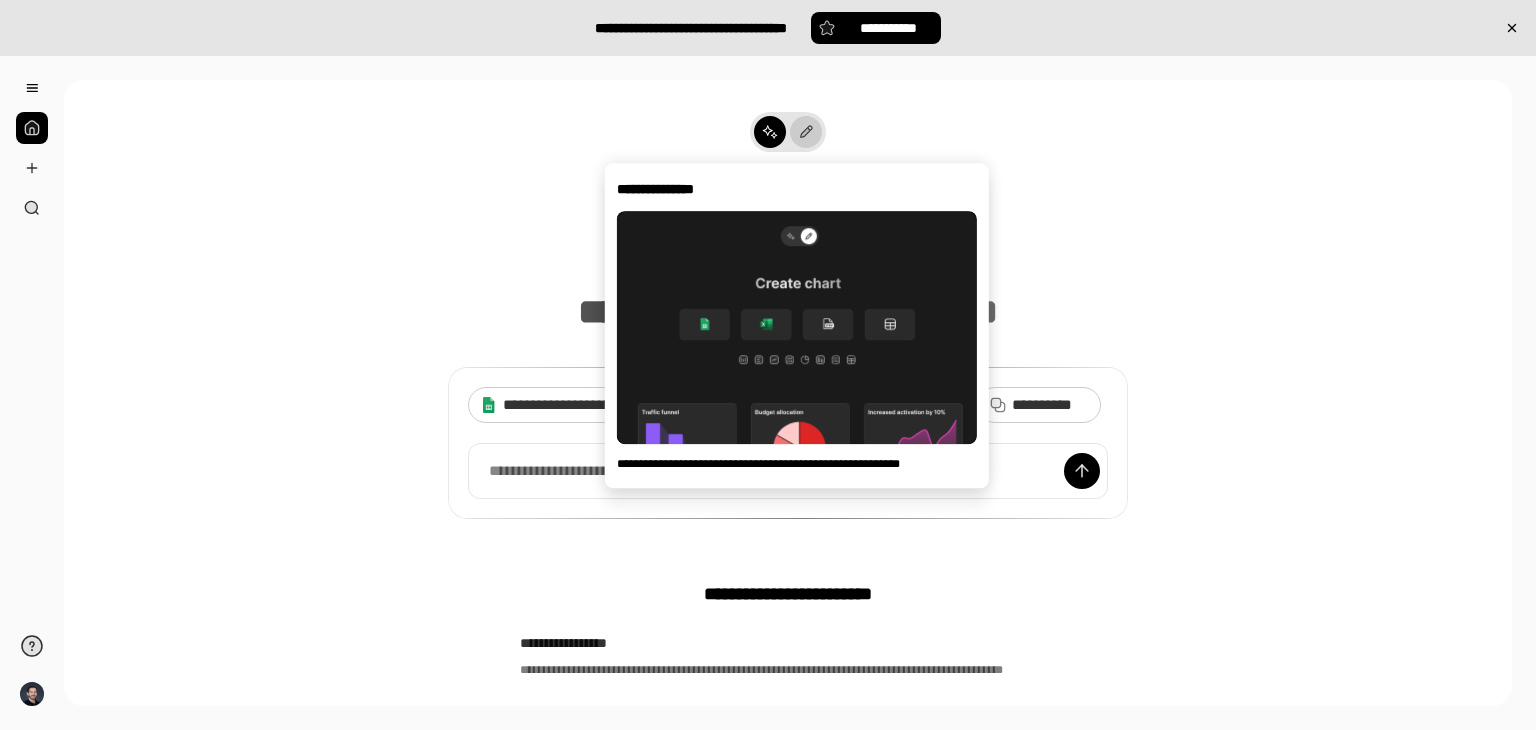 click 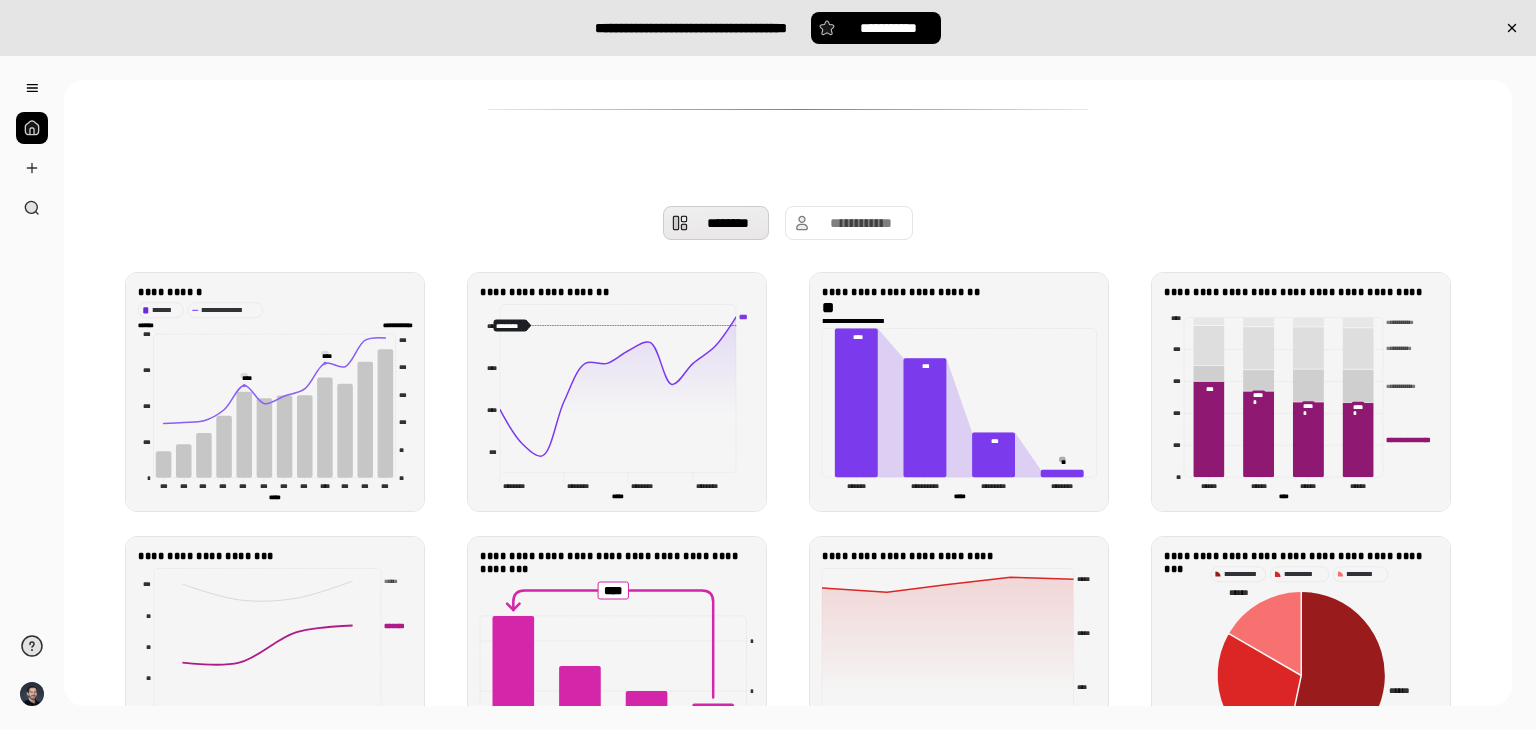 scroll, scrollTop: 300, scrollLeft: 0, axis: vertical 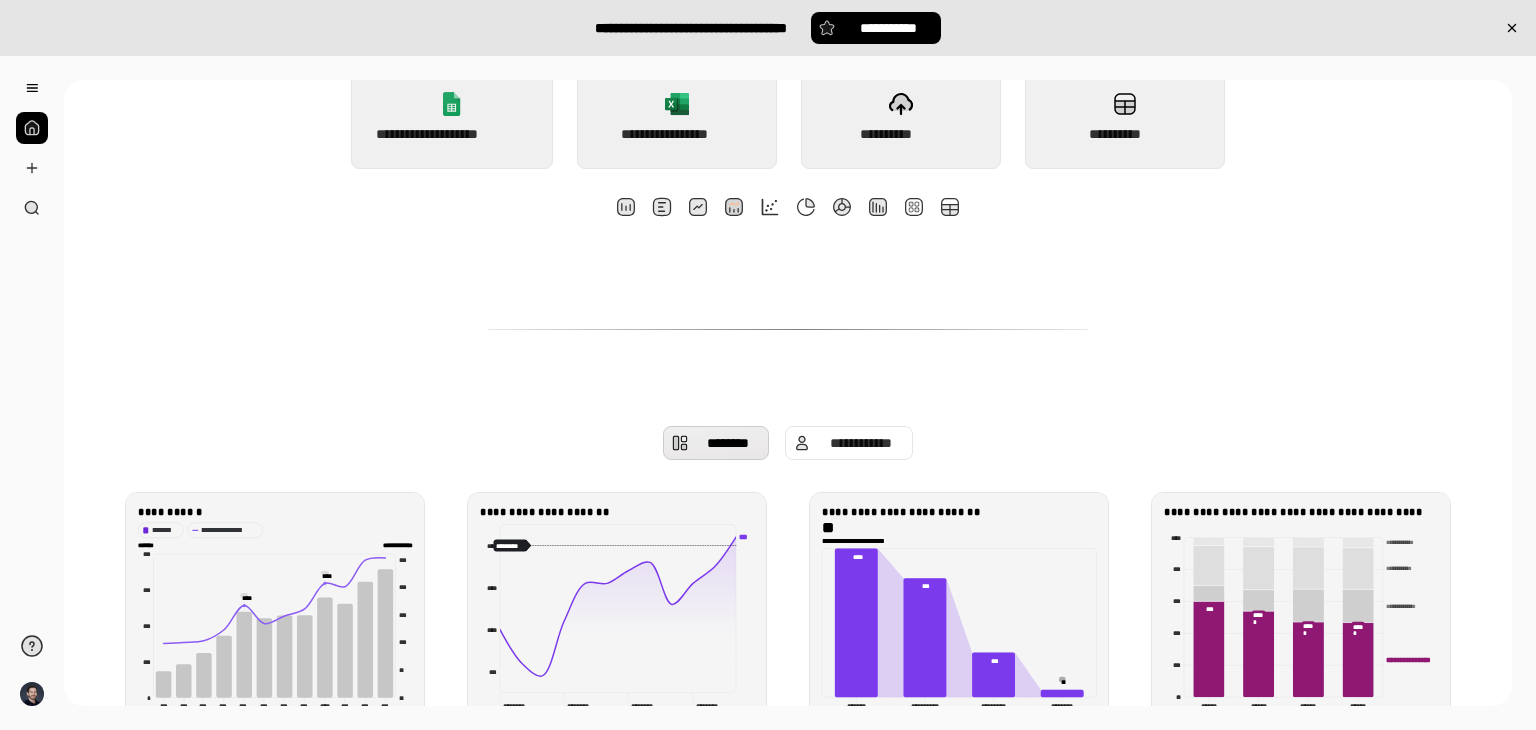 click on "**********" at bounding box center [861, 443] 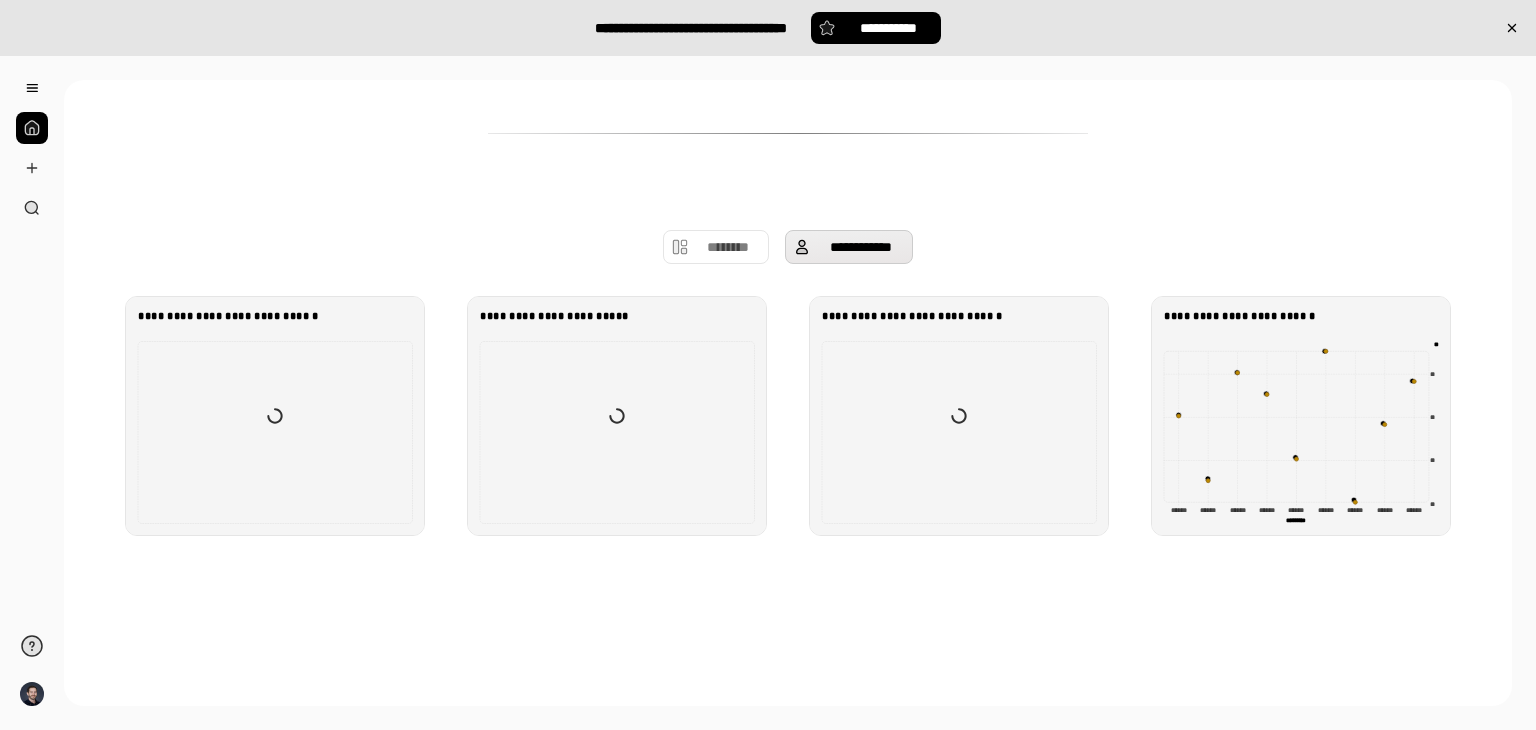 scroll, scrollTop: 364, scrollLeft: 0, axis: vertical 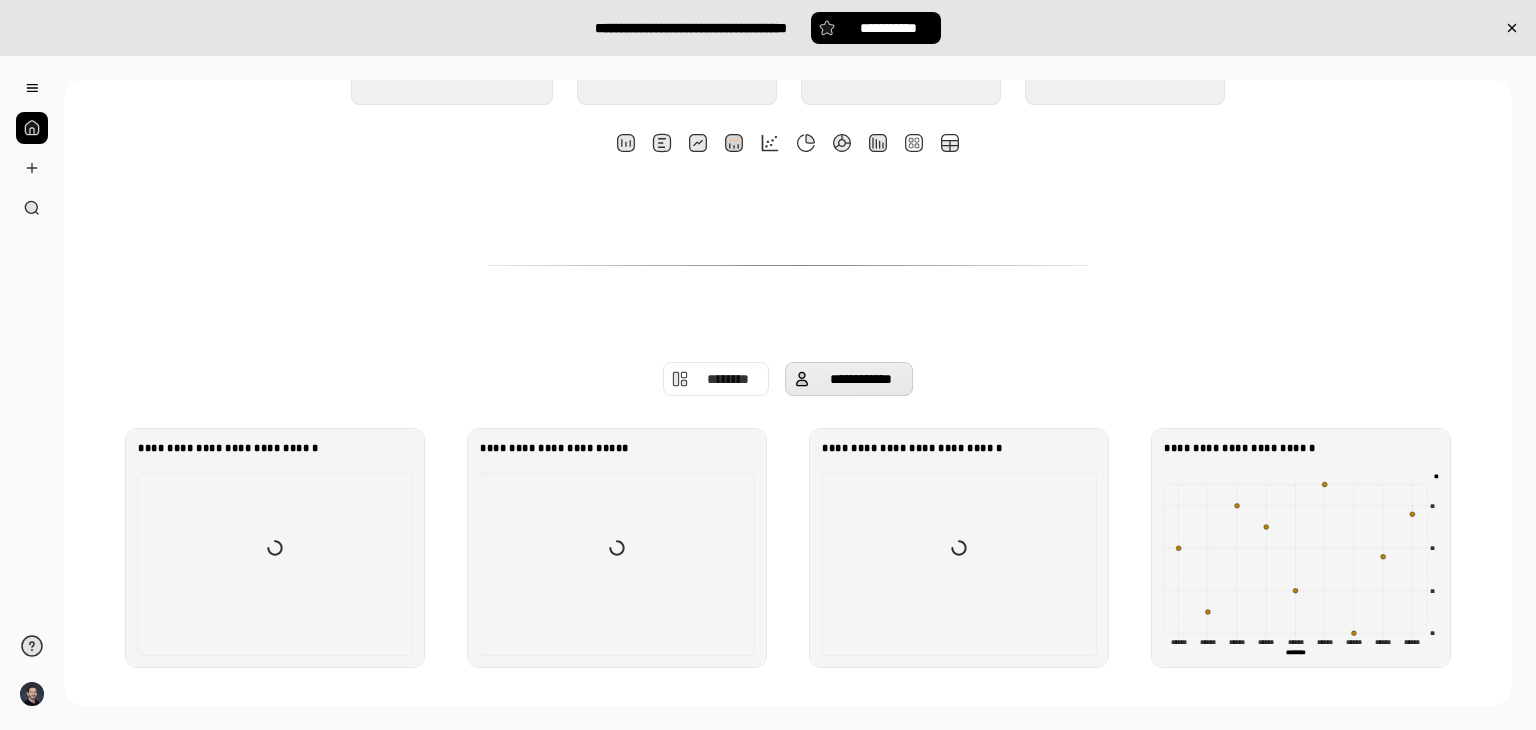 click on "********" at bounding box center (728, 379) 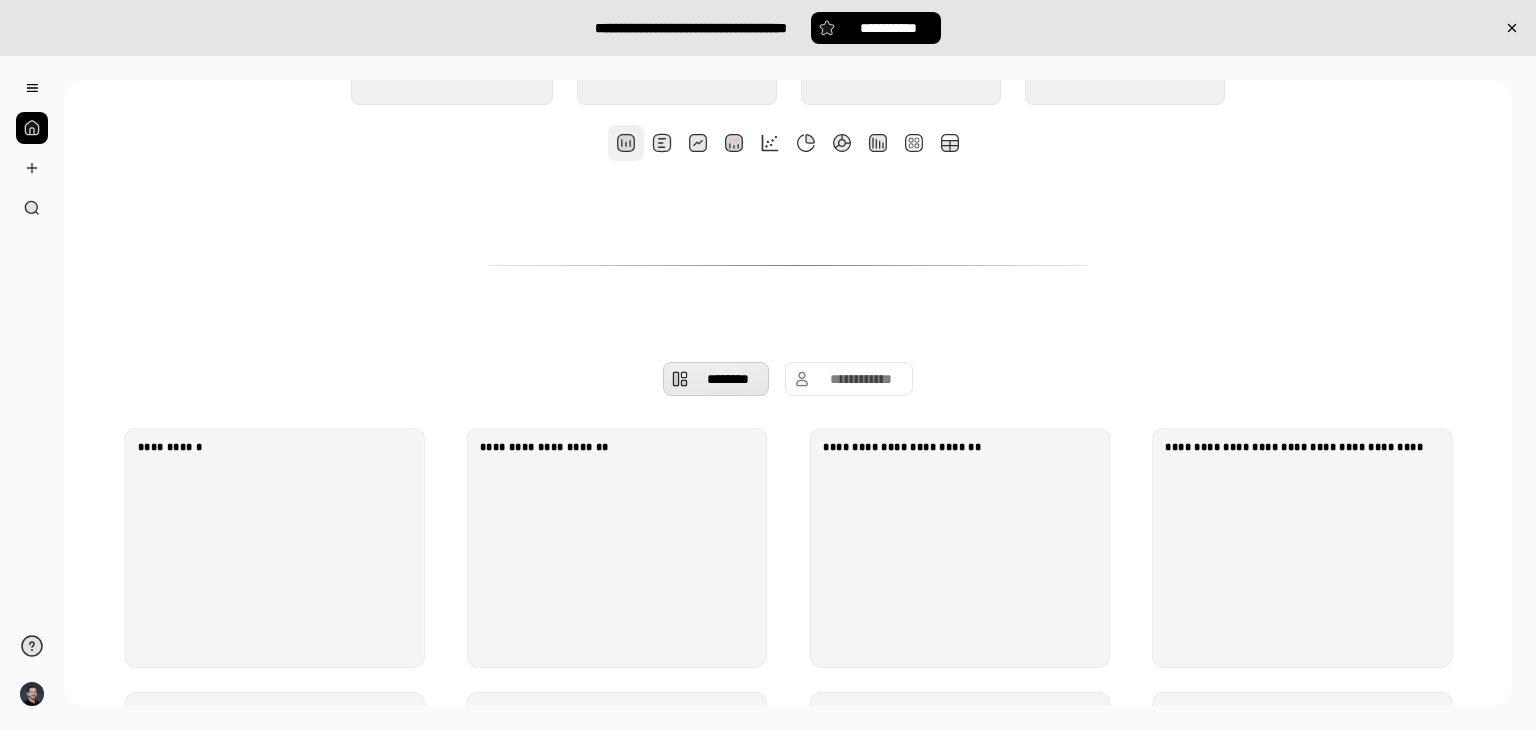 click at bounding box center [626, 143] 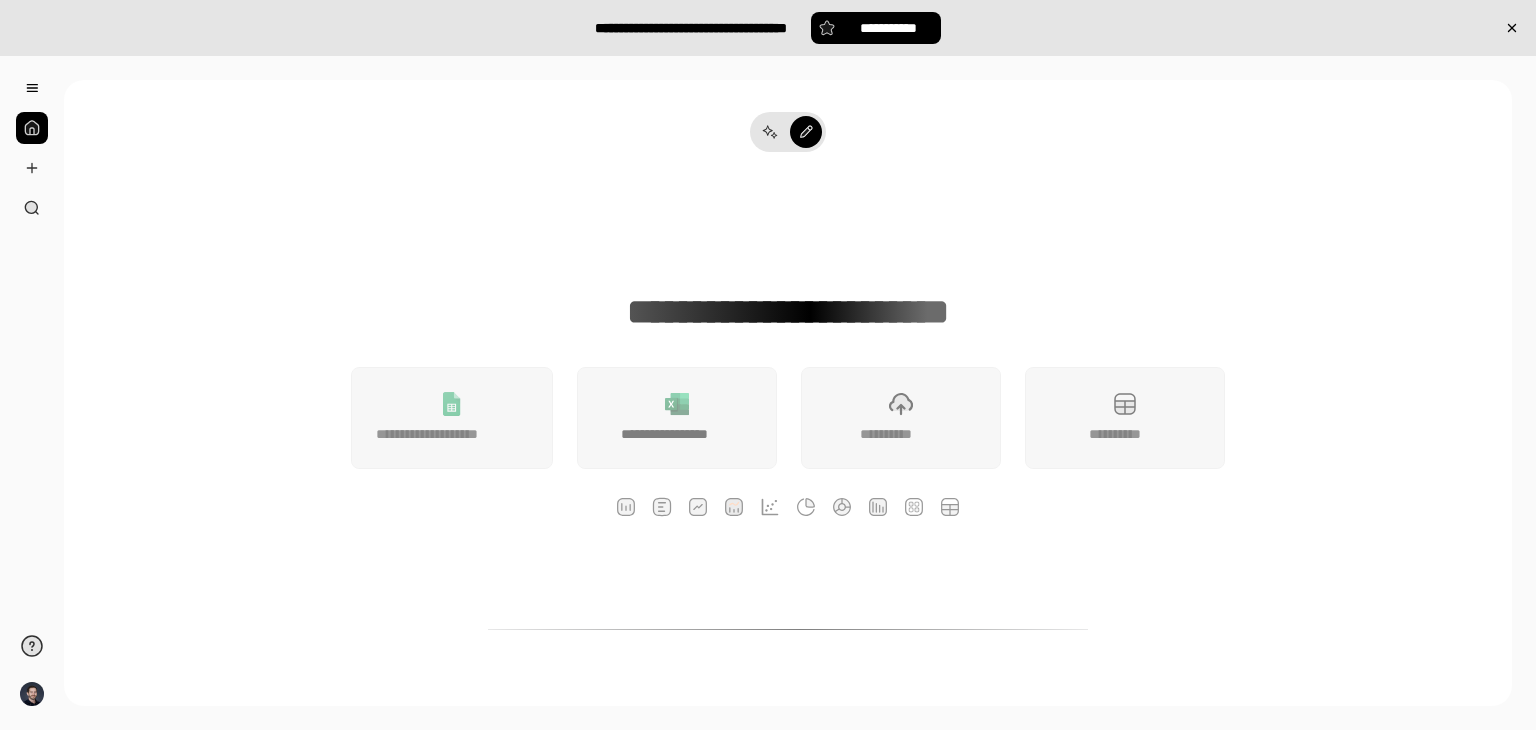 scroll, scrollTop: 0, scrollLeft: 0, axis: both 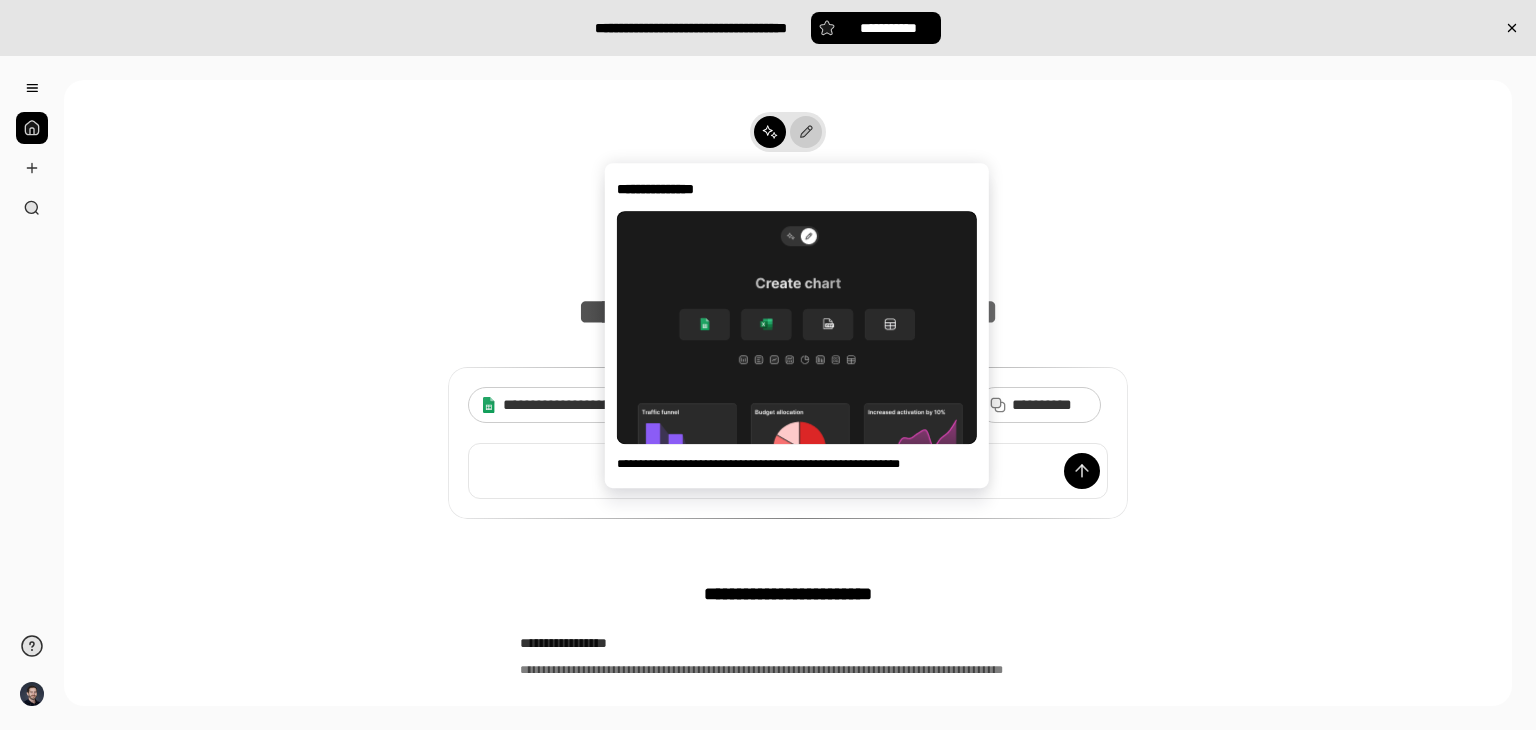 click 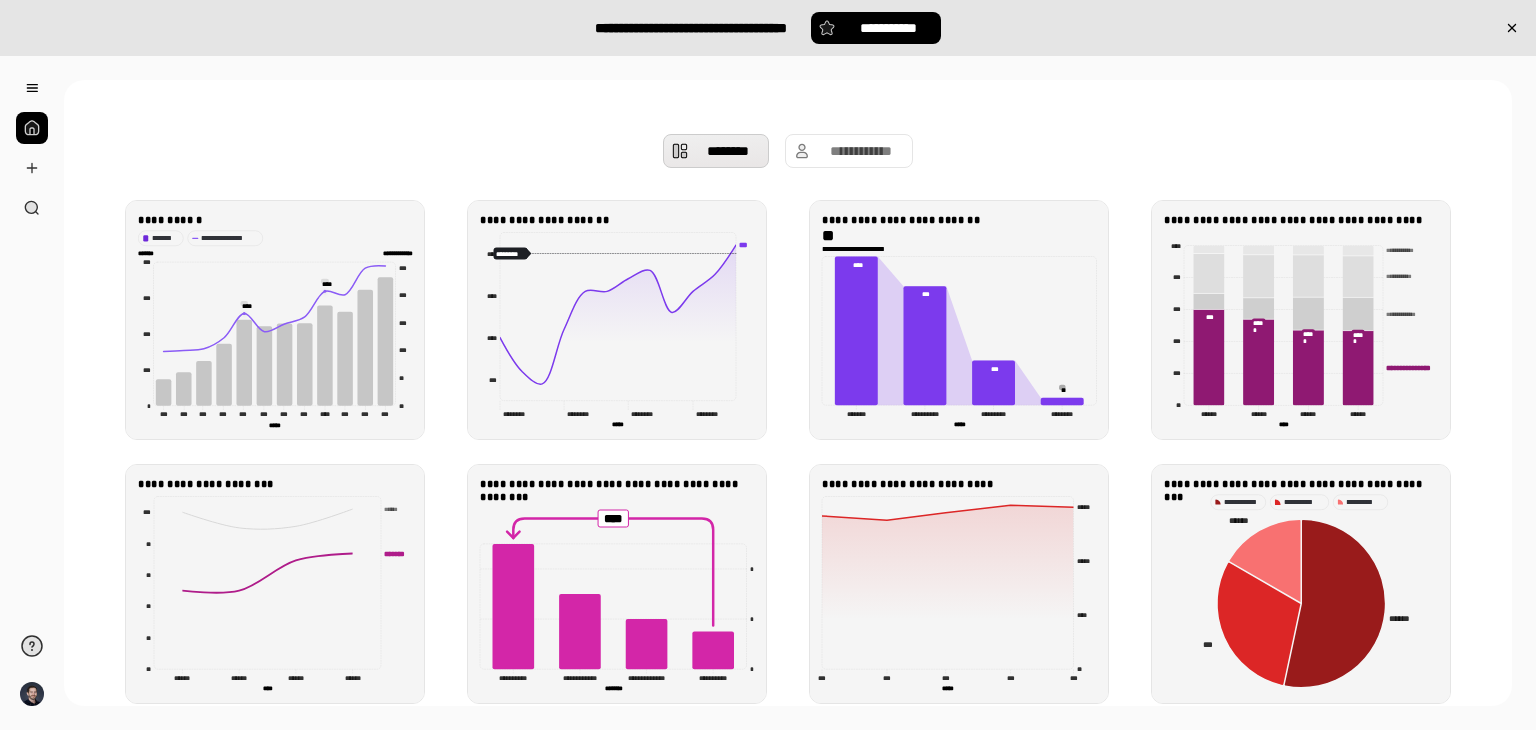 scroll, scrollTop: 600, scrollLeft: 0, axis: vertical 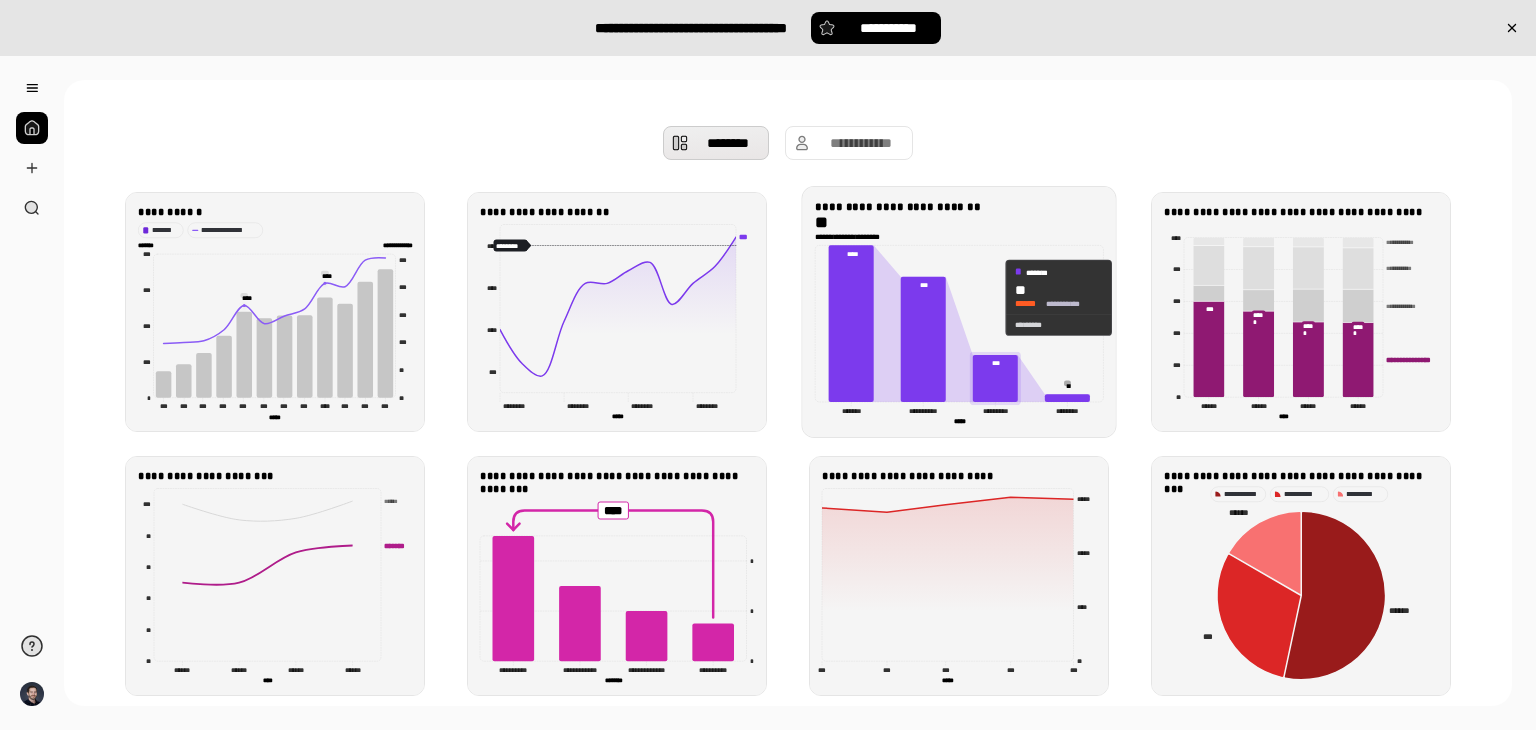click 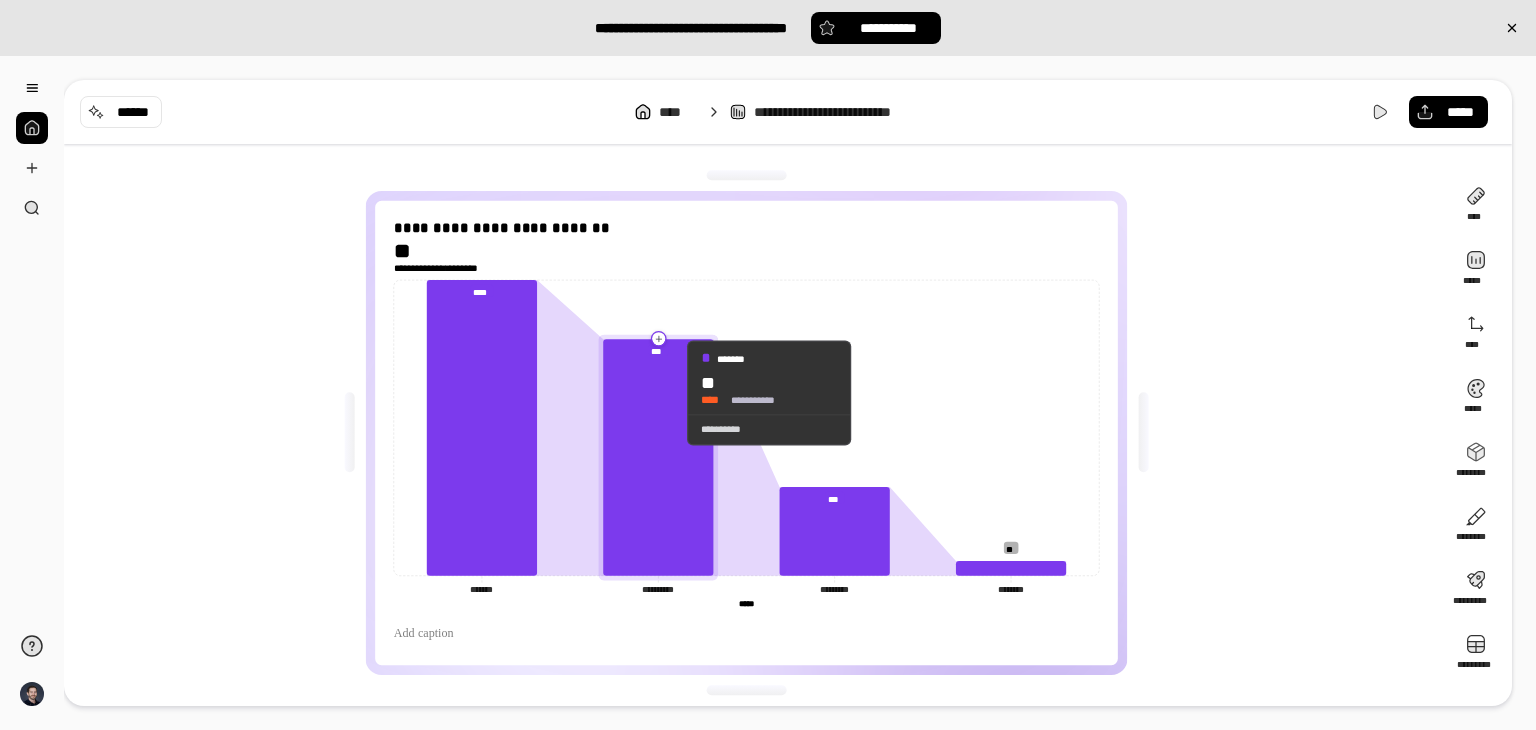 click 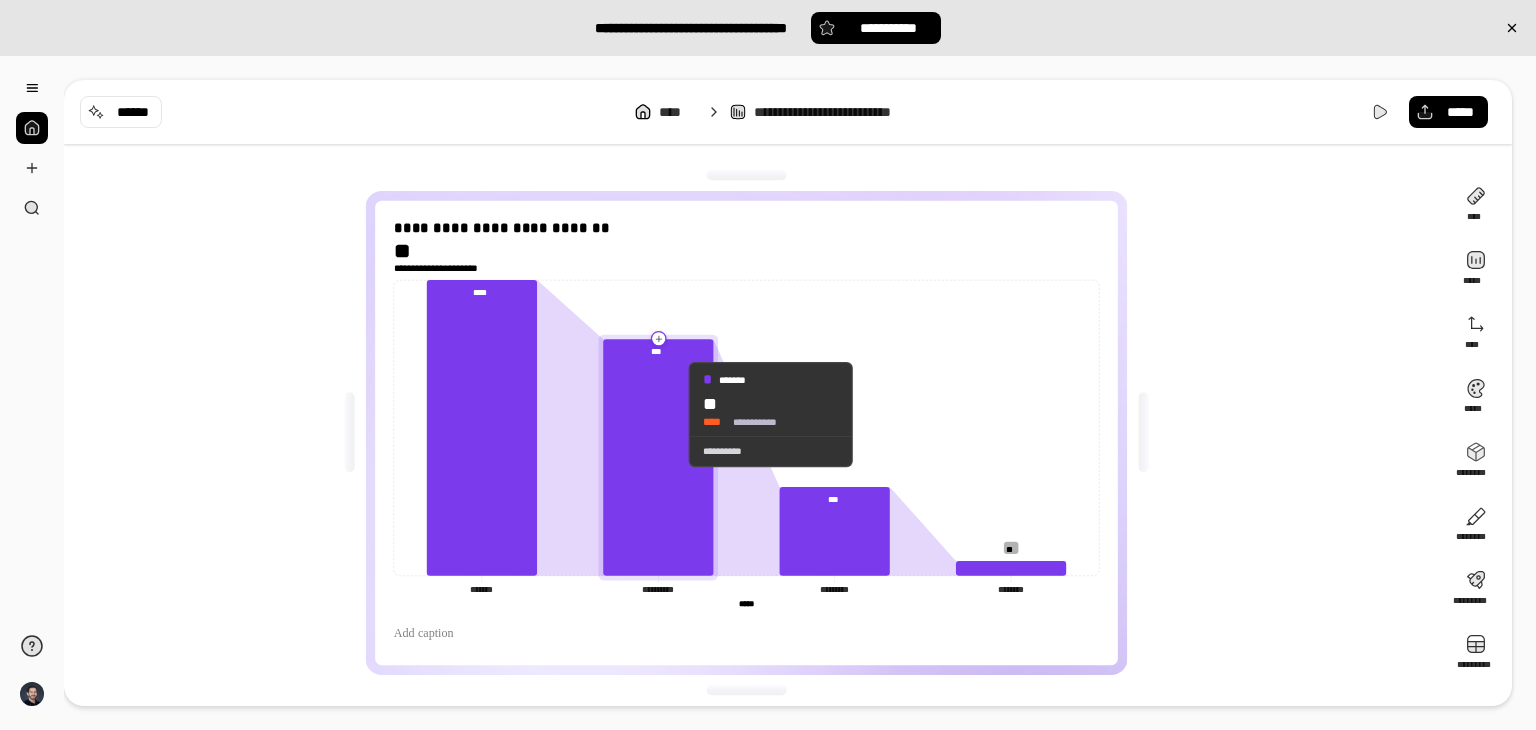 drag, startPoint x: 670, startPoint y: 414, endPoint x: 651, endPoint y: 416, distance: 19.104973 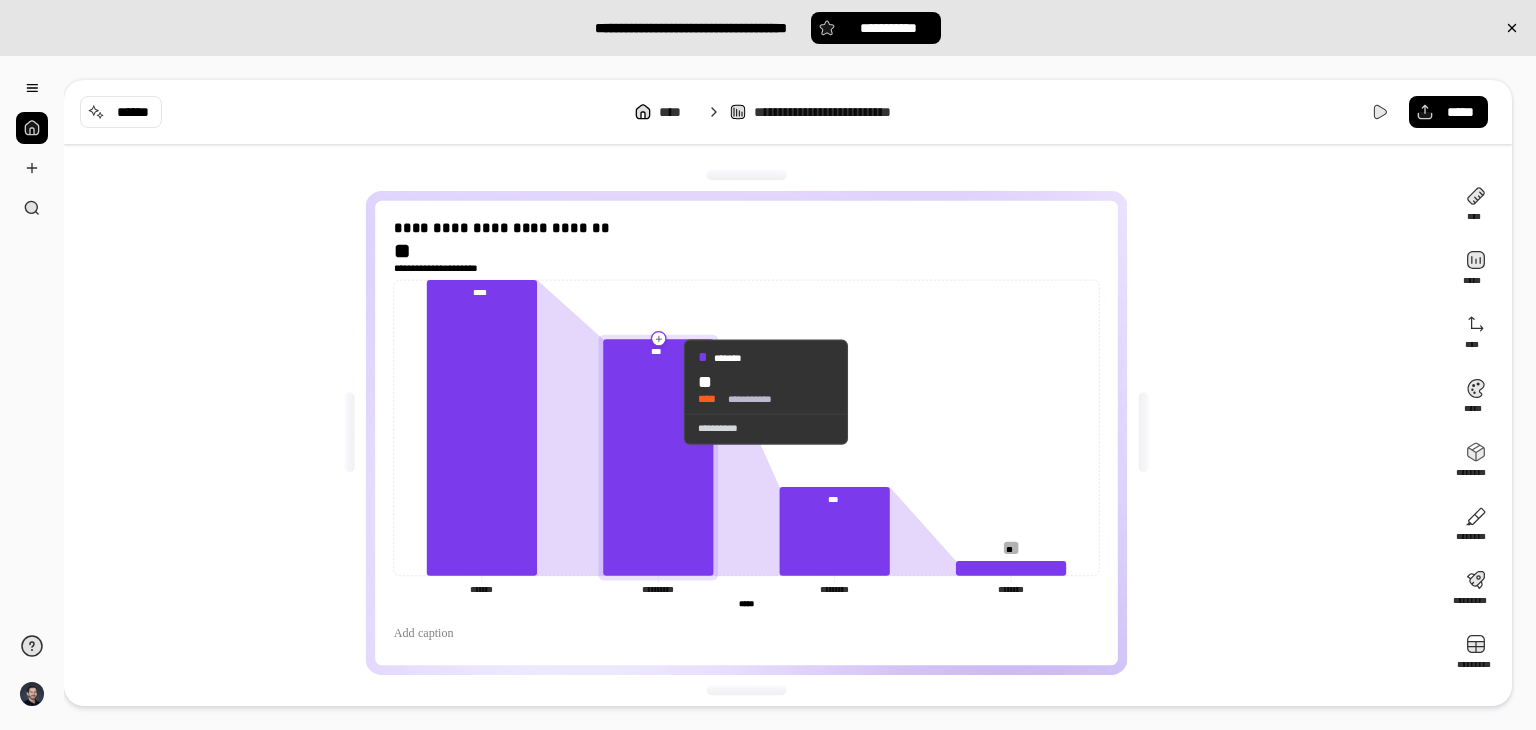 click 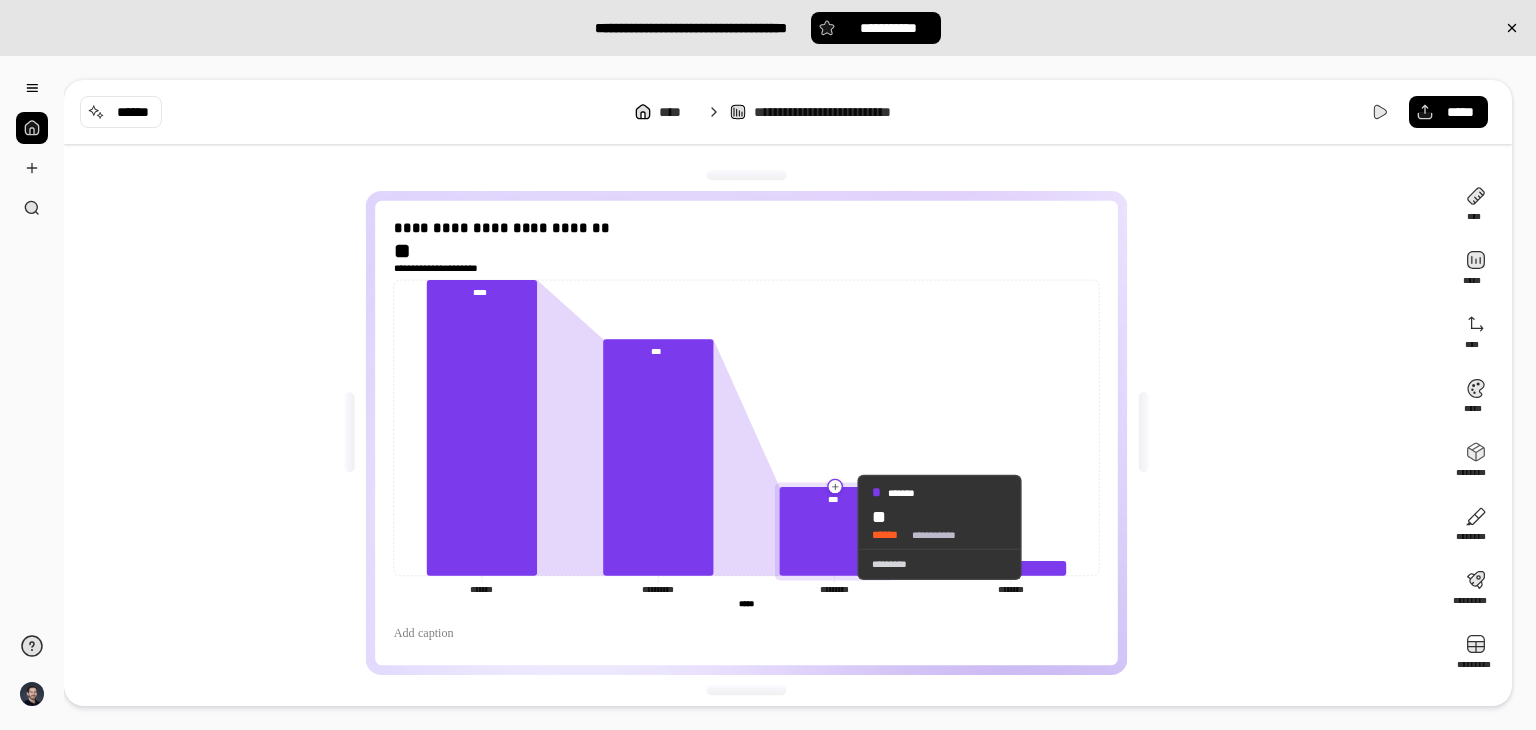 click 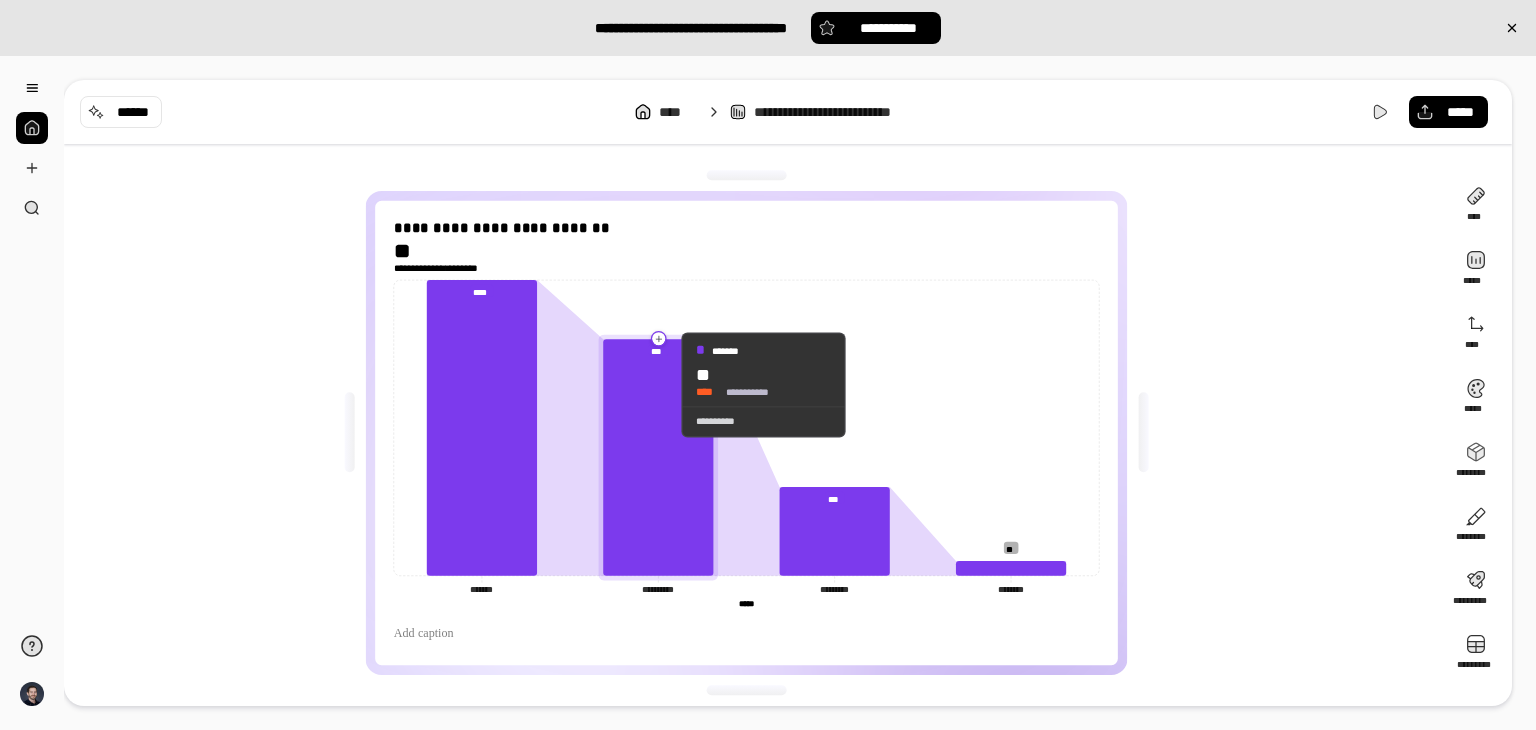 click 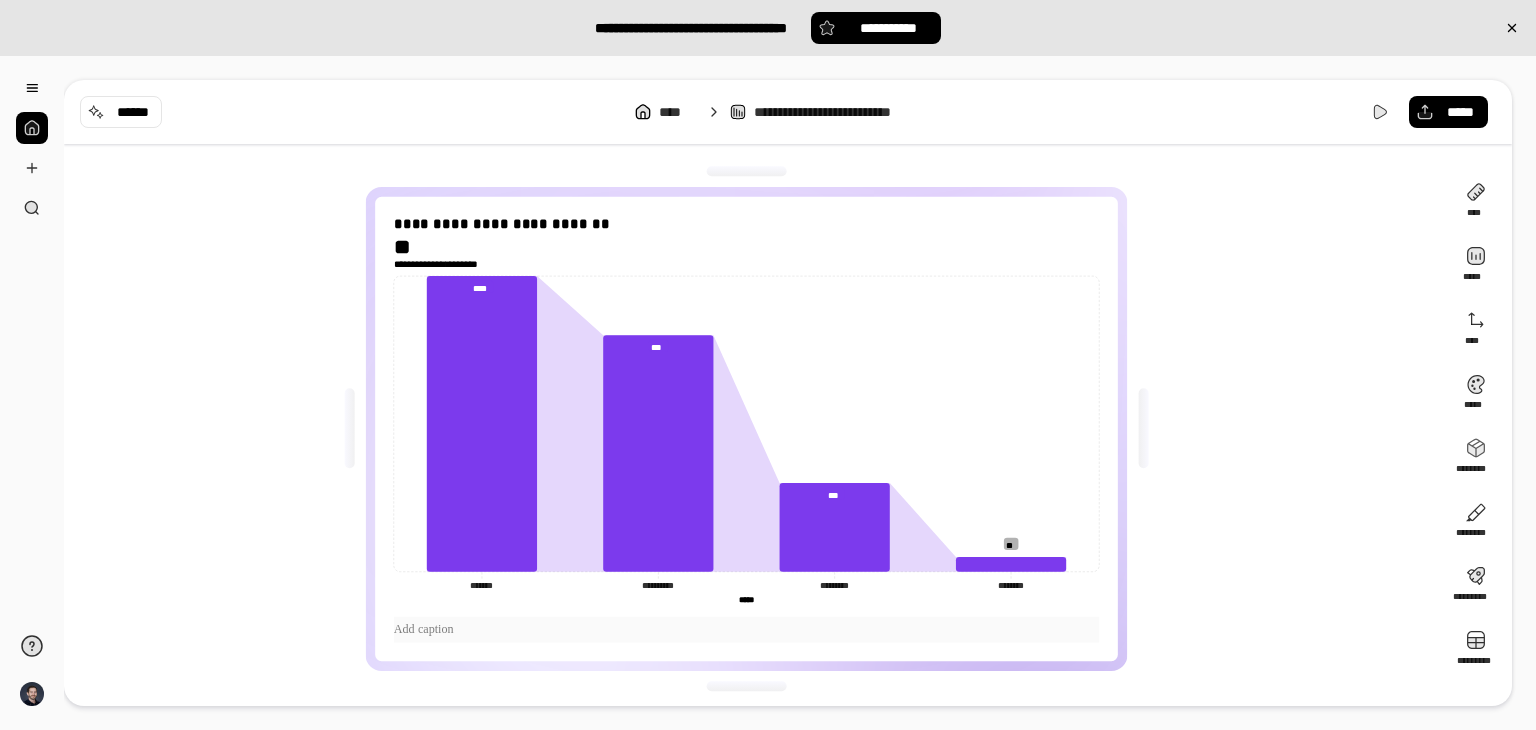 click at bounding box center (746, 629) 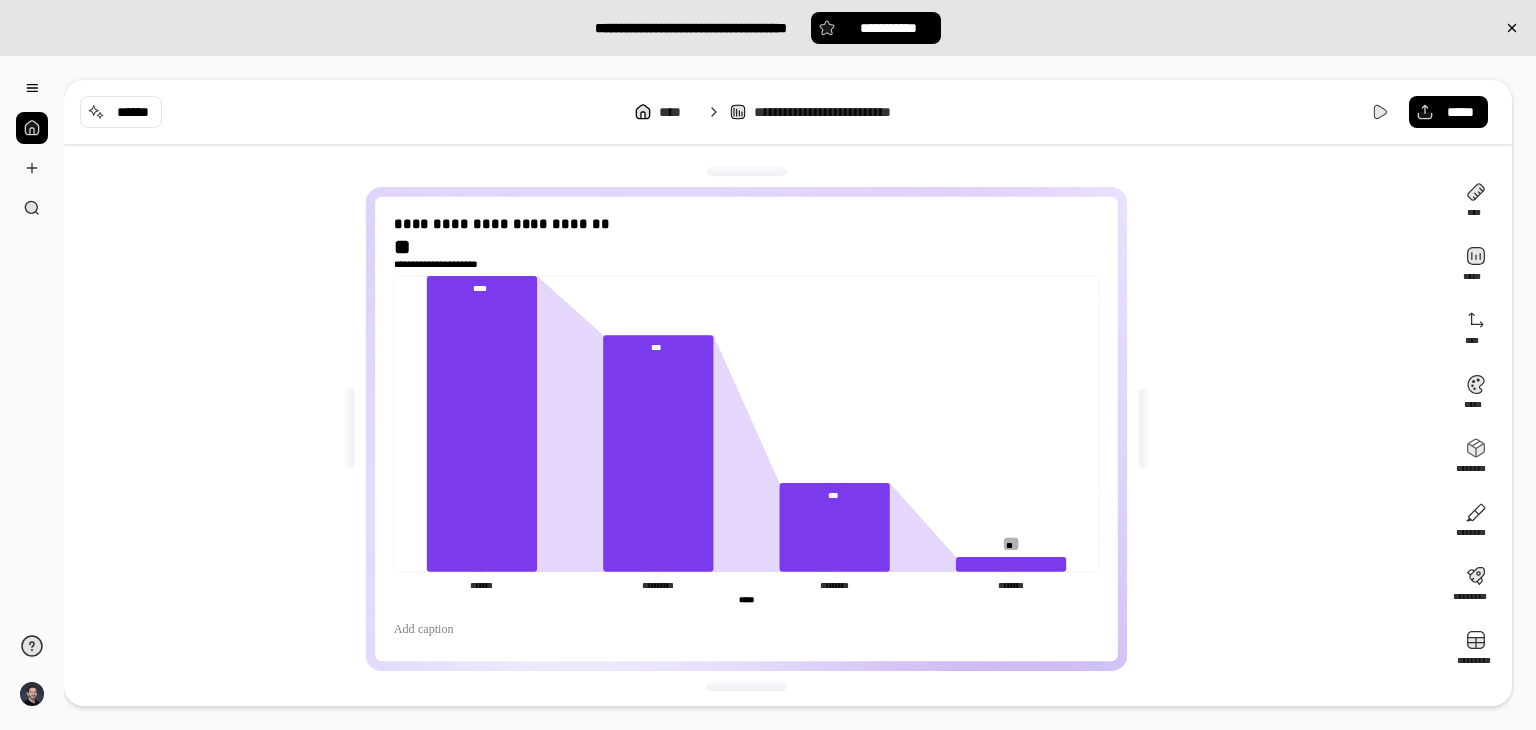 click on "**********" at bounding box center (754, 429) 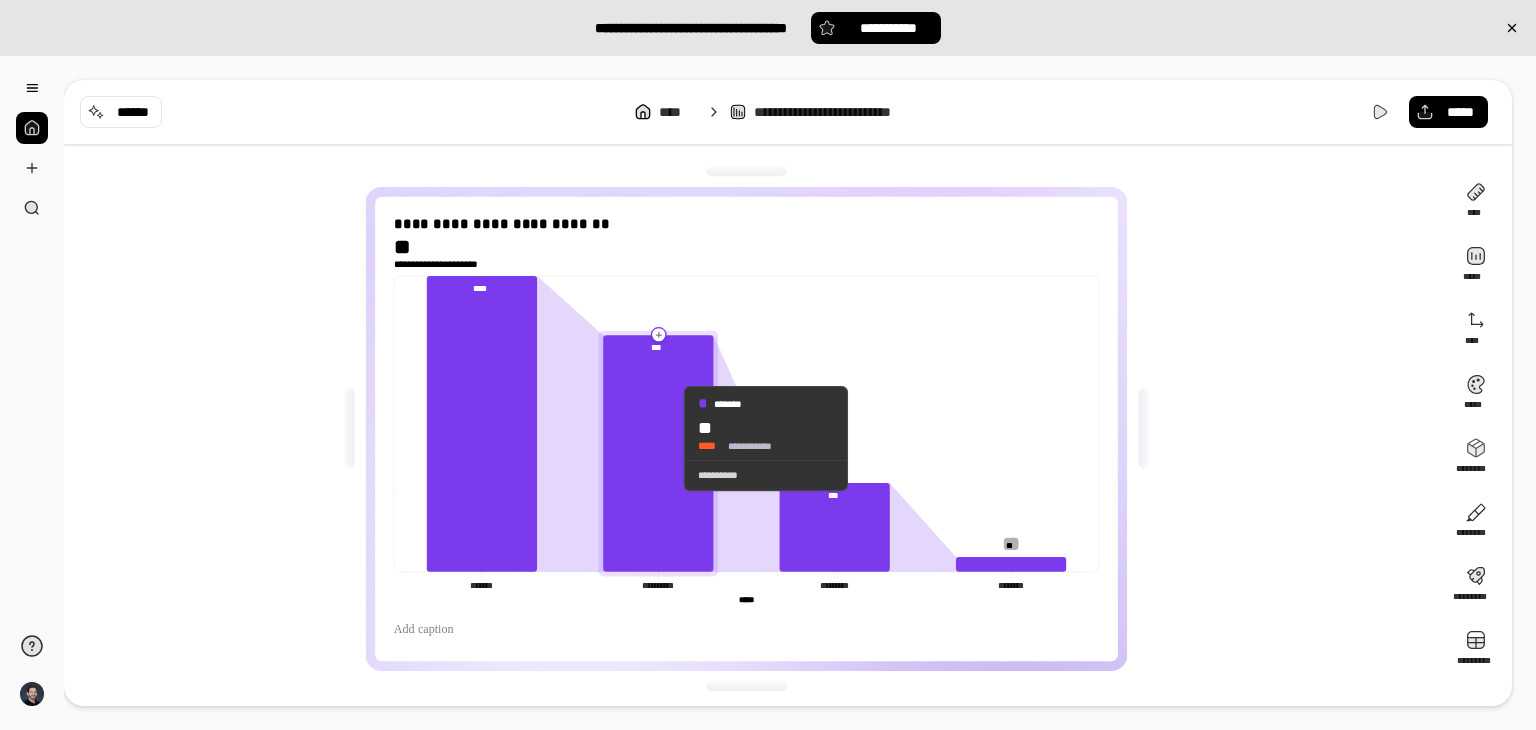 click 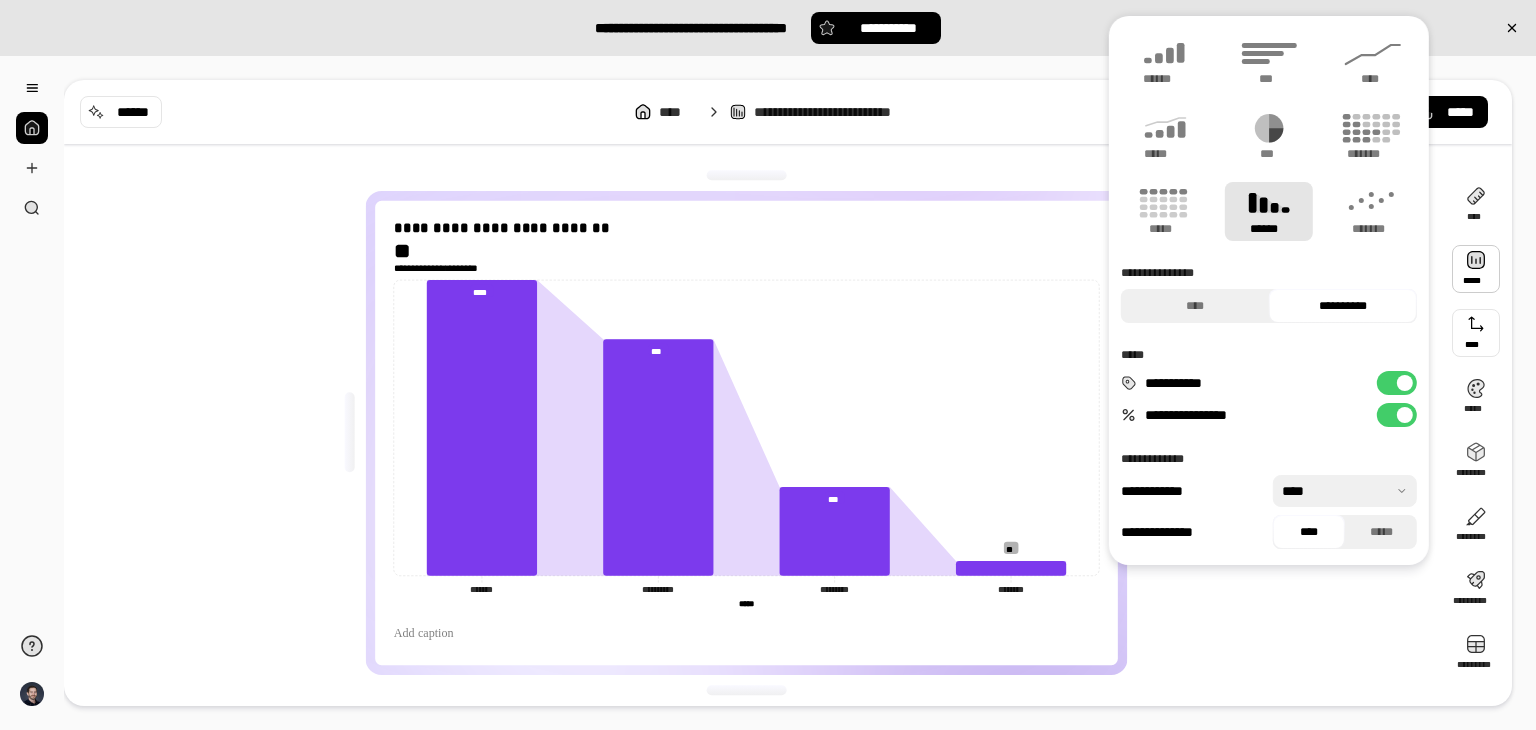 scroll, scrollTop: 4, scrollLeft: 0, axis: vertical 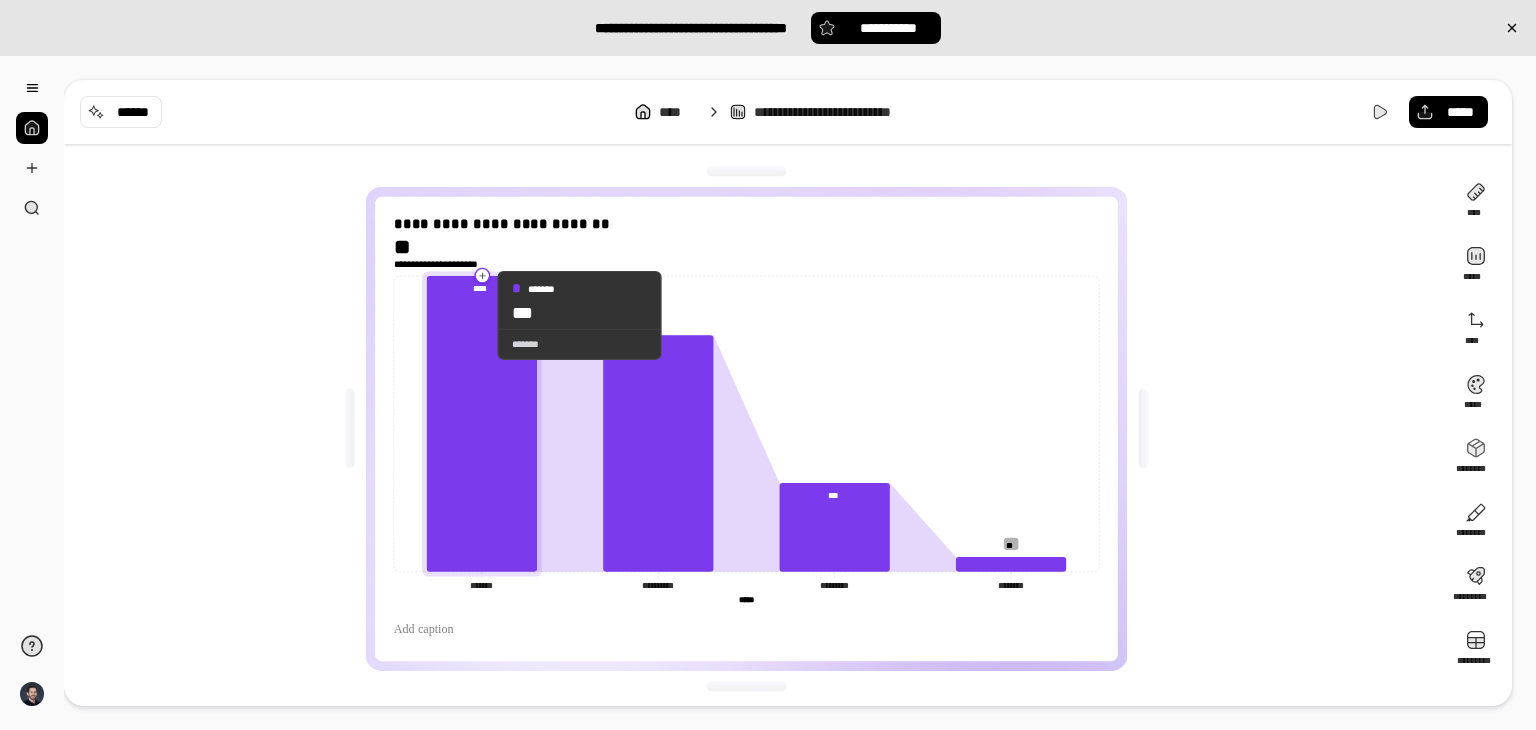 click 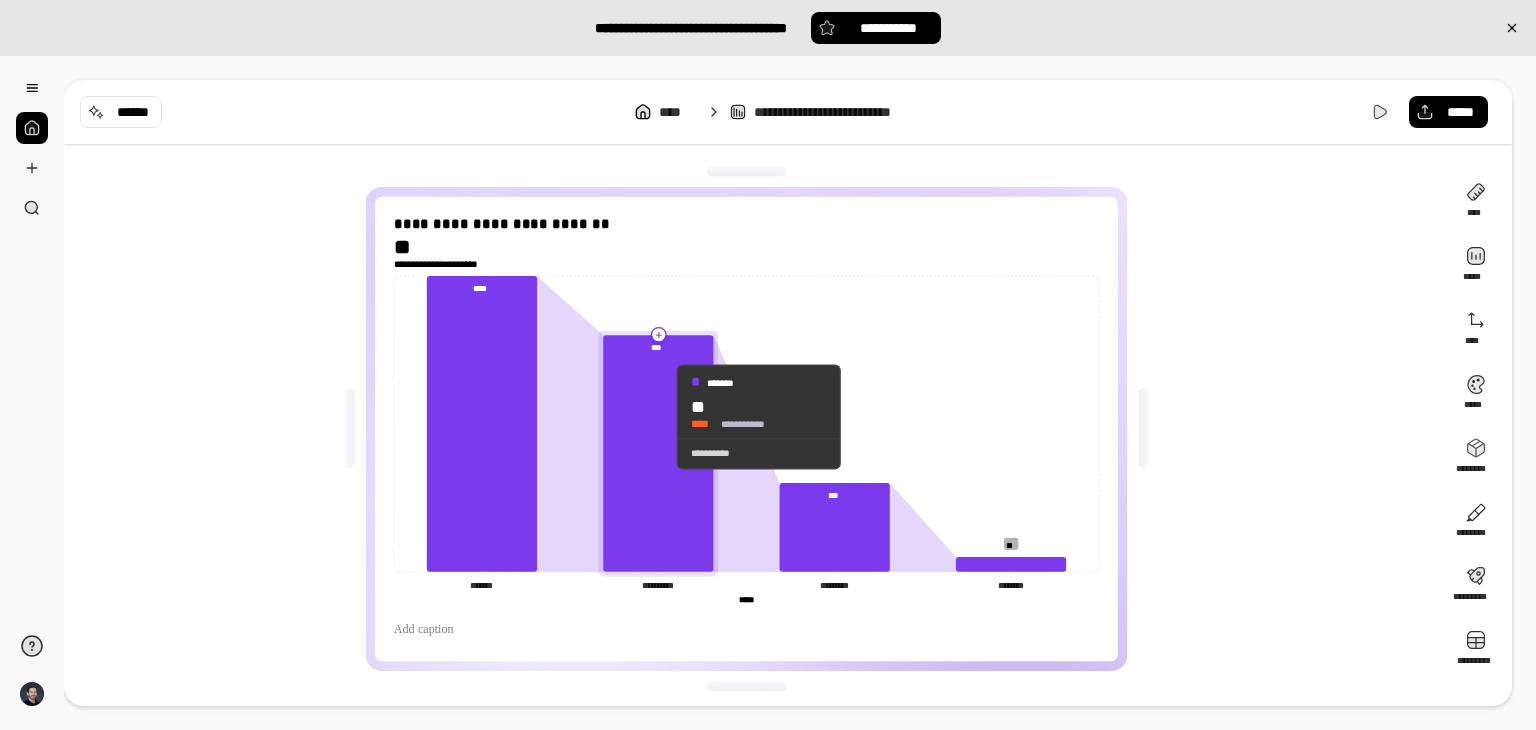 click 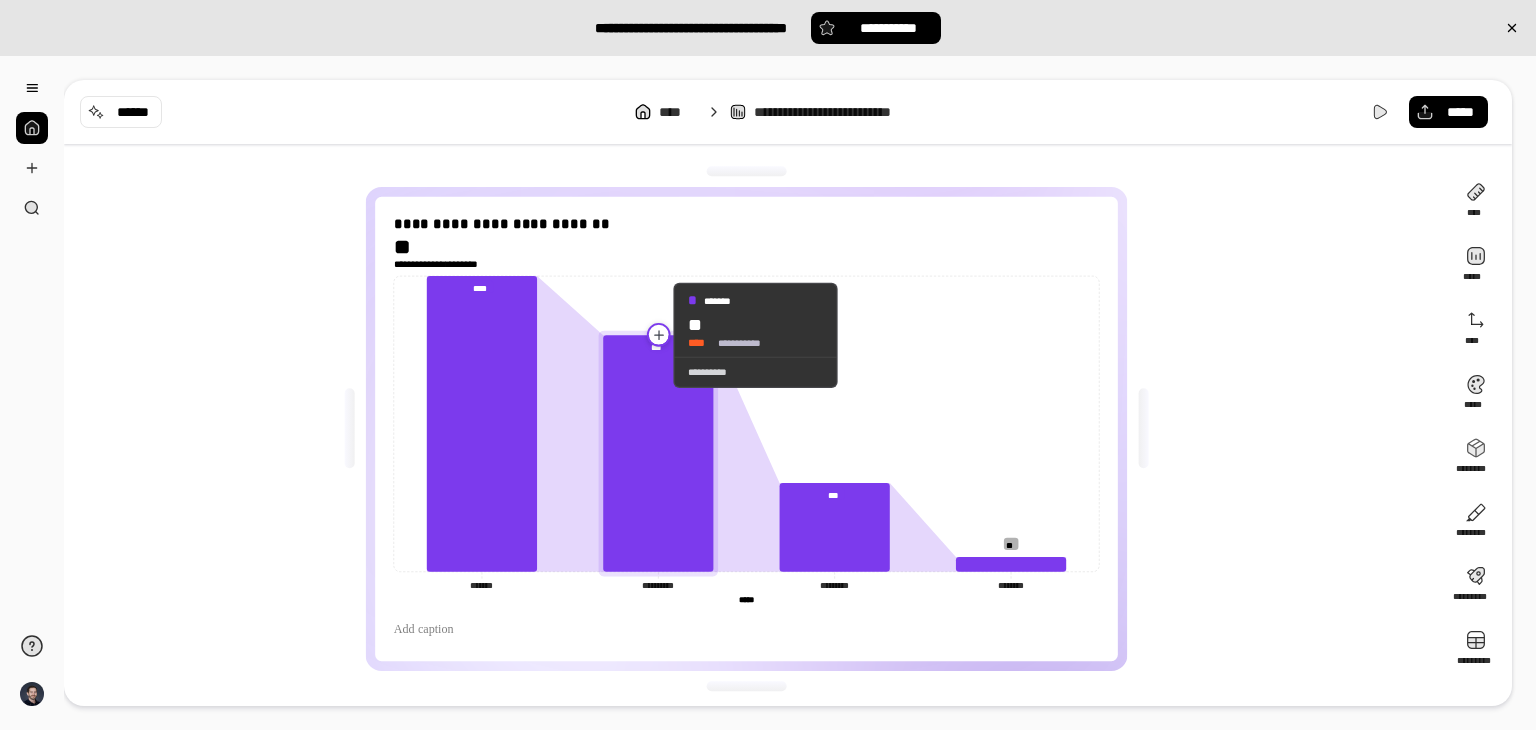 click 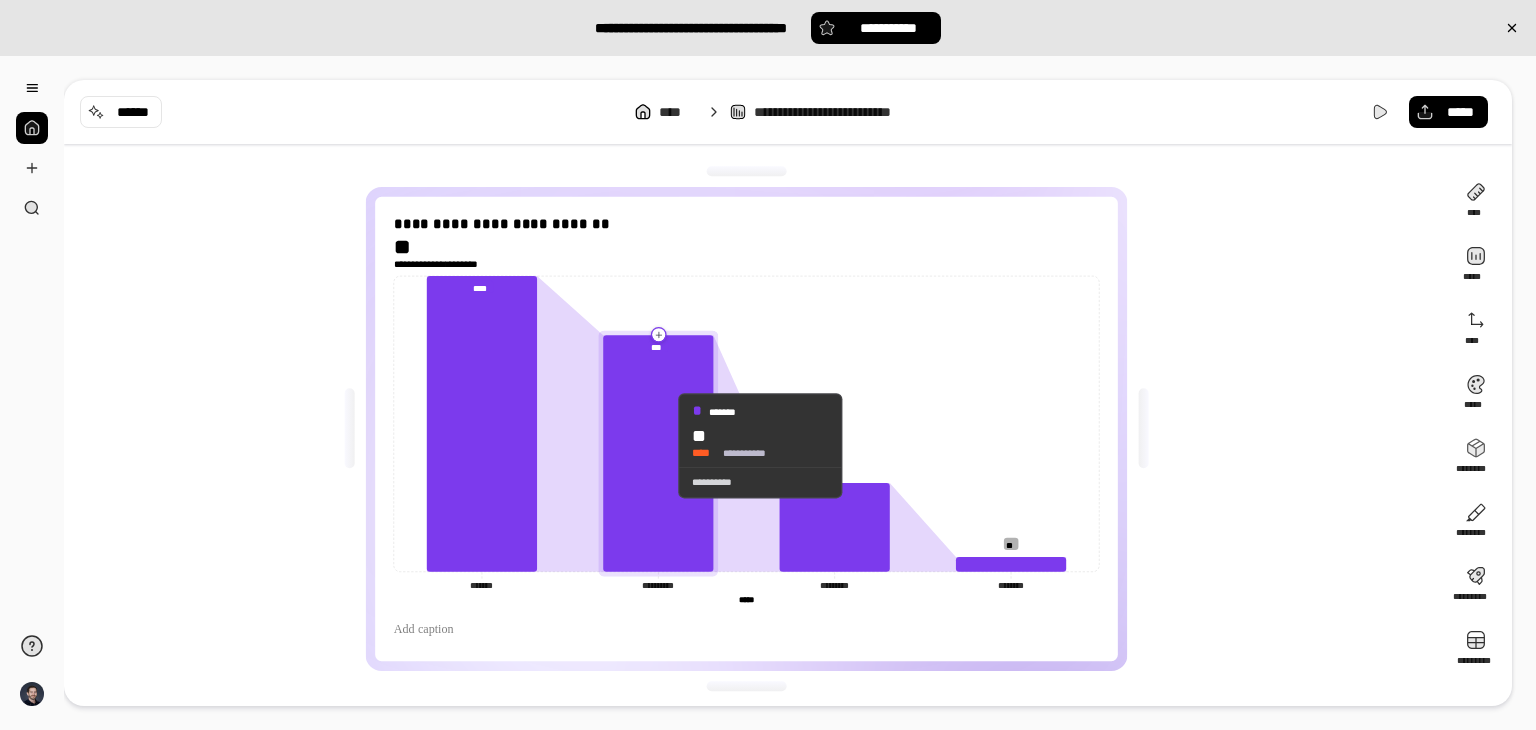 click 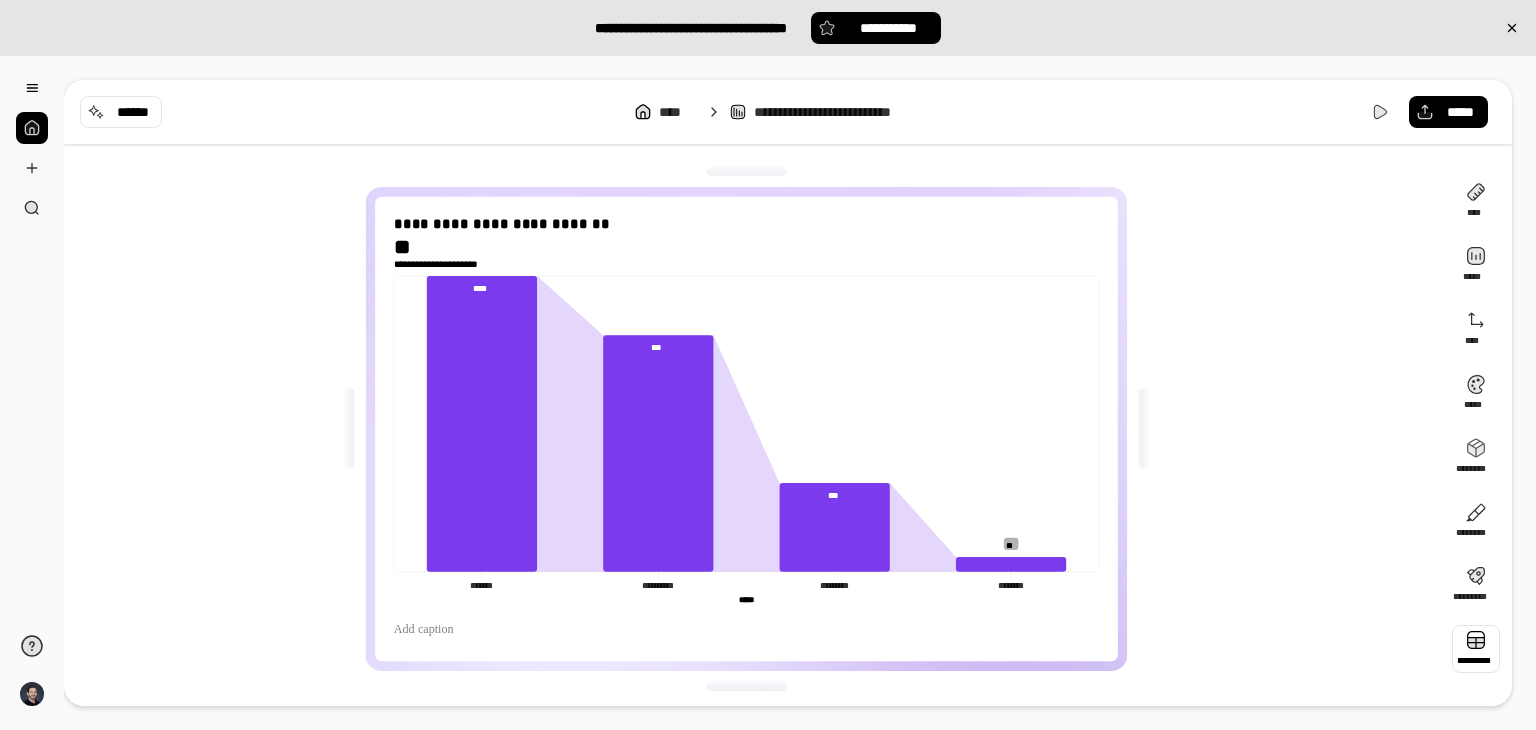 click at bounding box center [1476, 649] 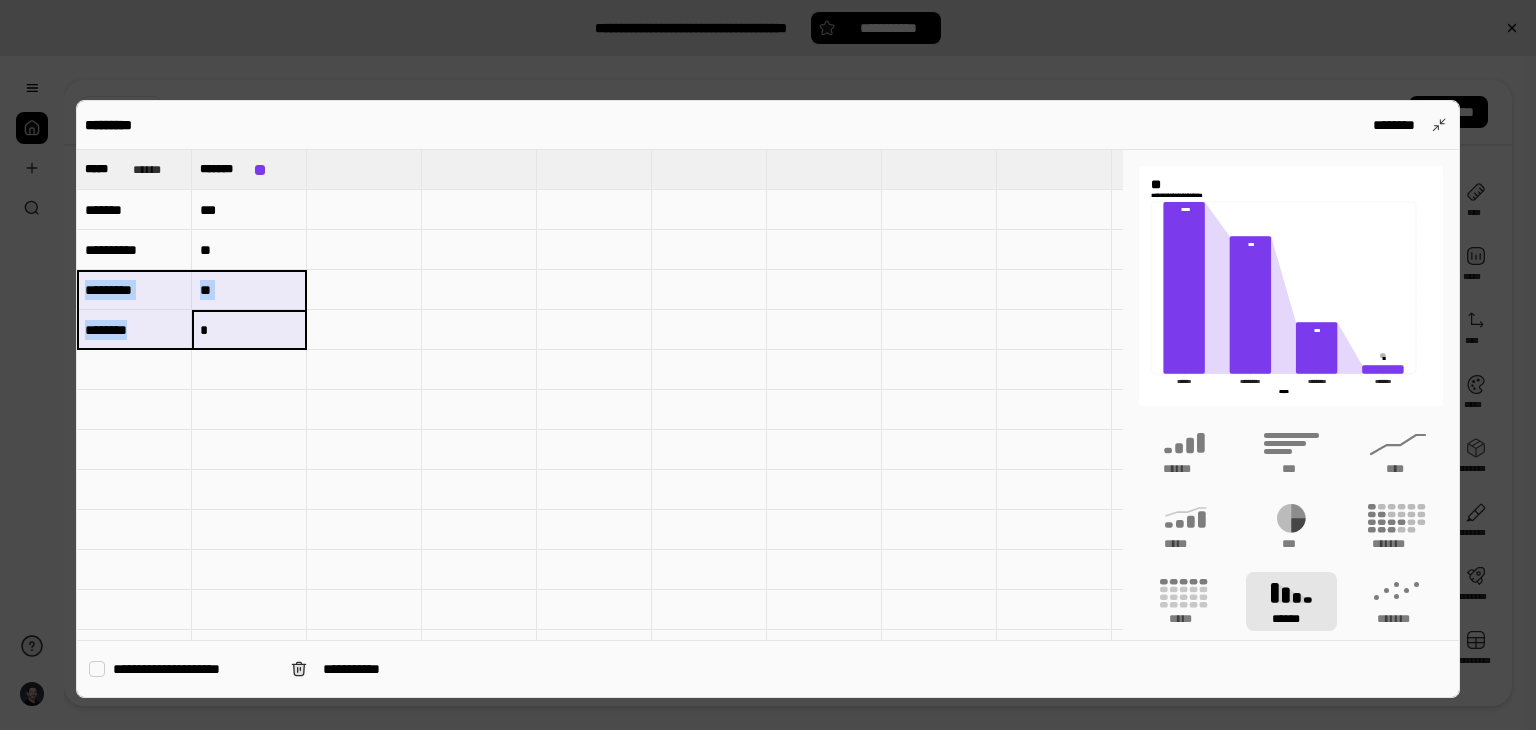 drag, startPoint x: 258, startPoint y: 335, endPoint x: 151, endPoint y: 293, distance: 114.947815 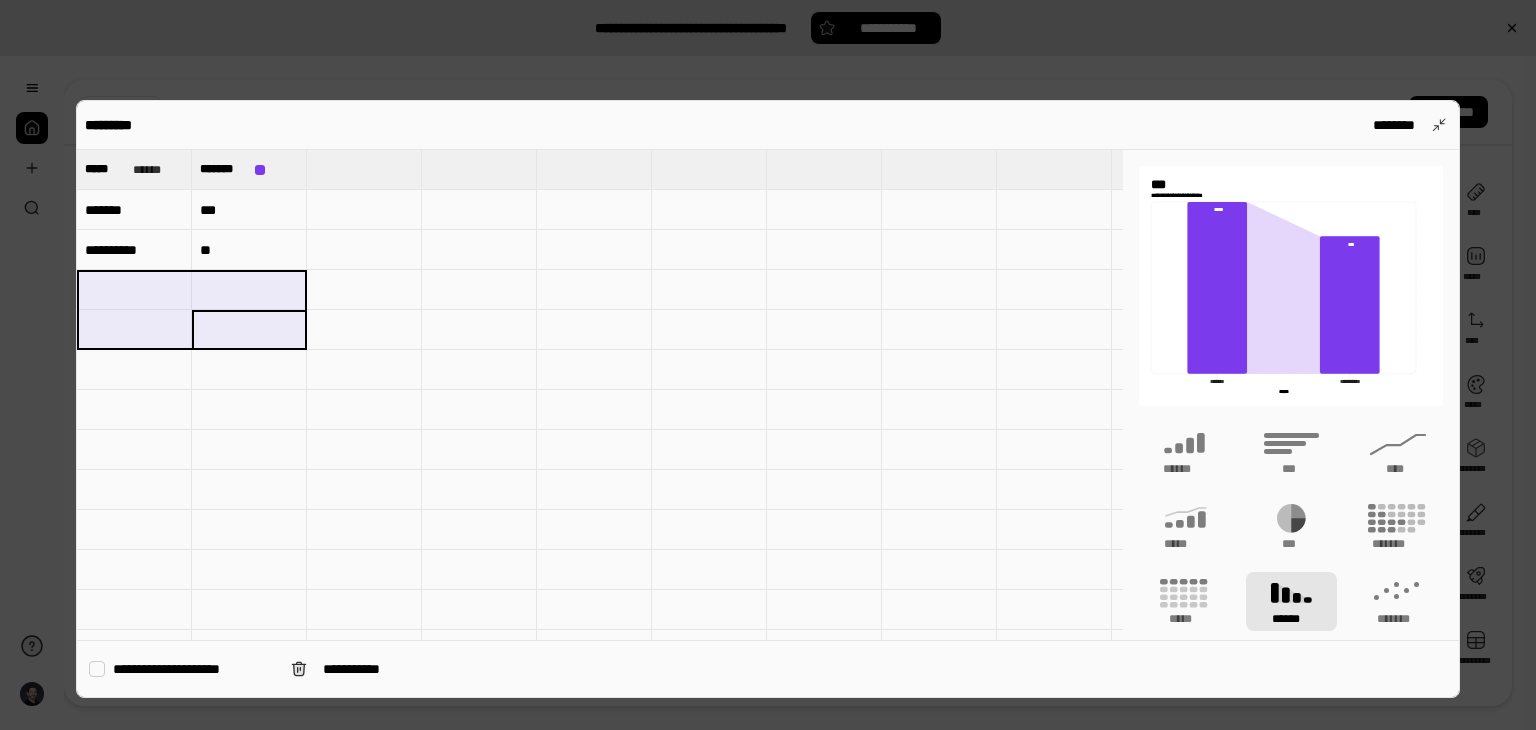 type 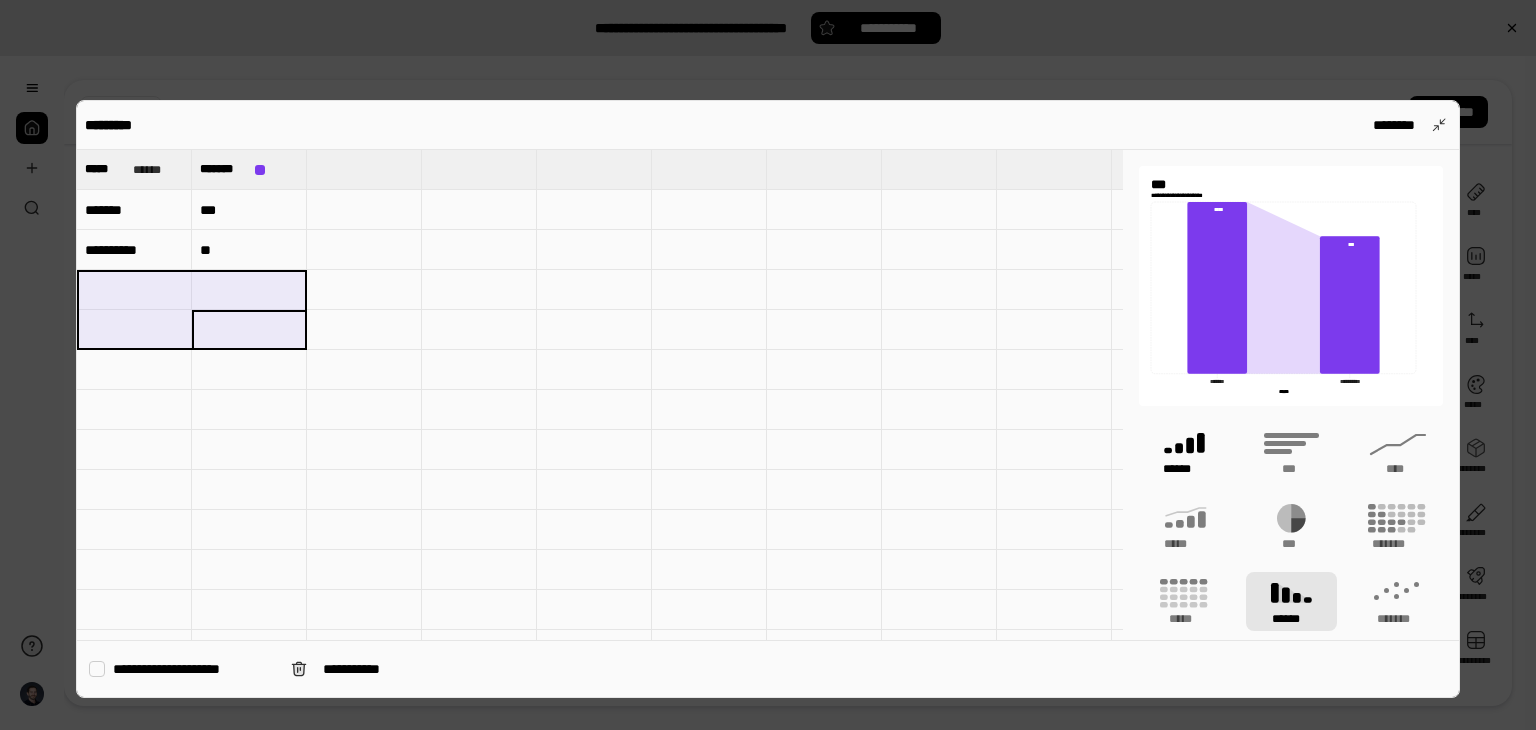 click 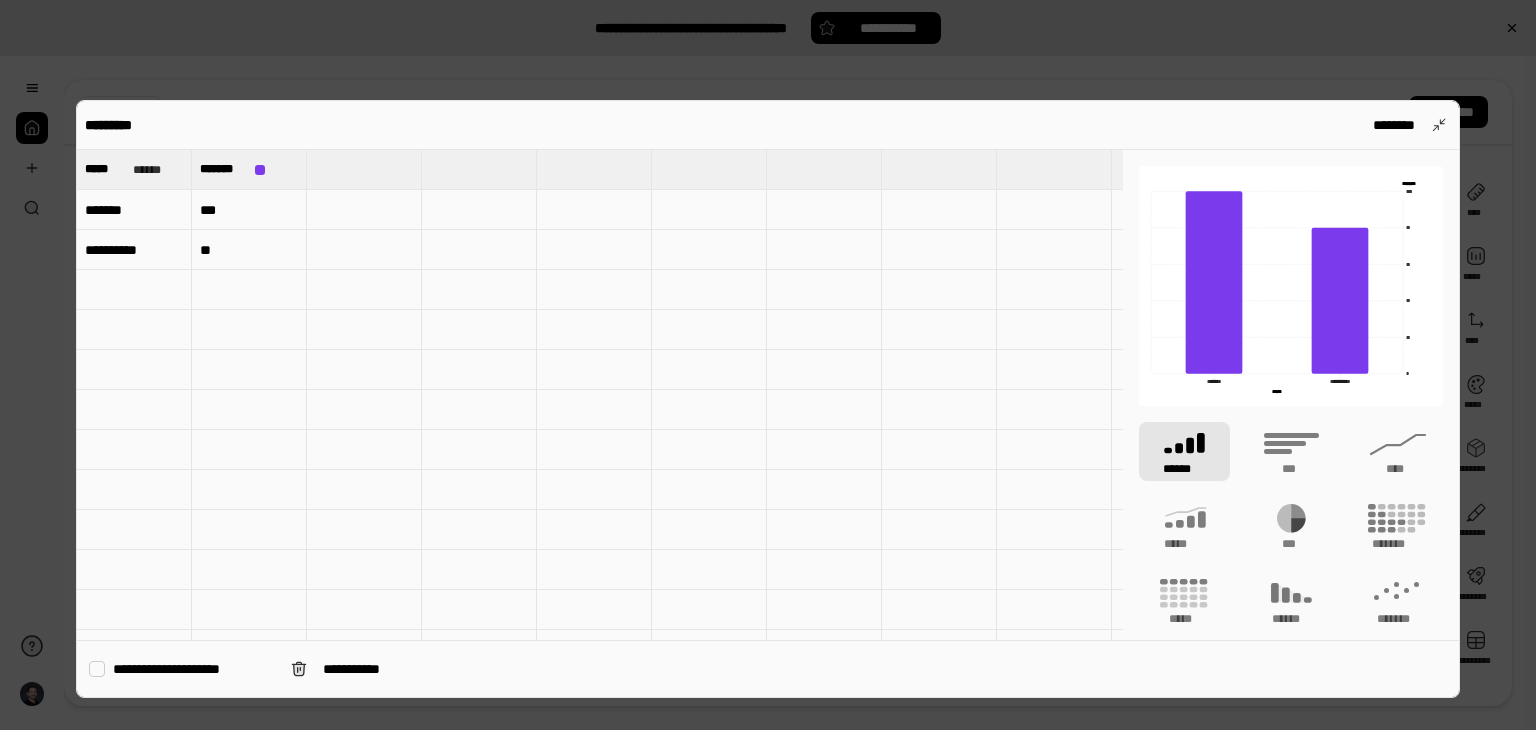 type on "******" 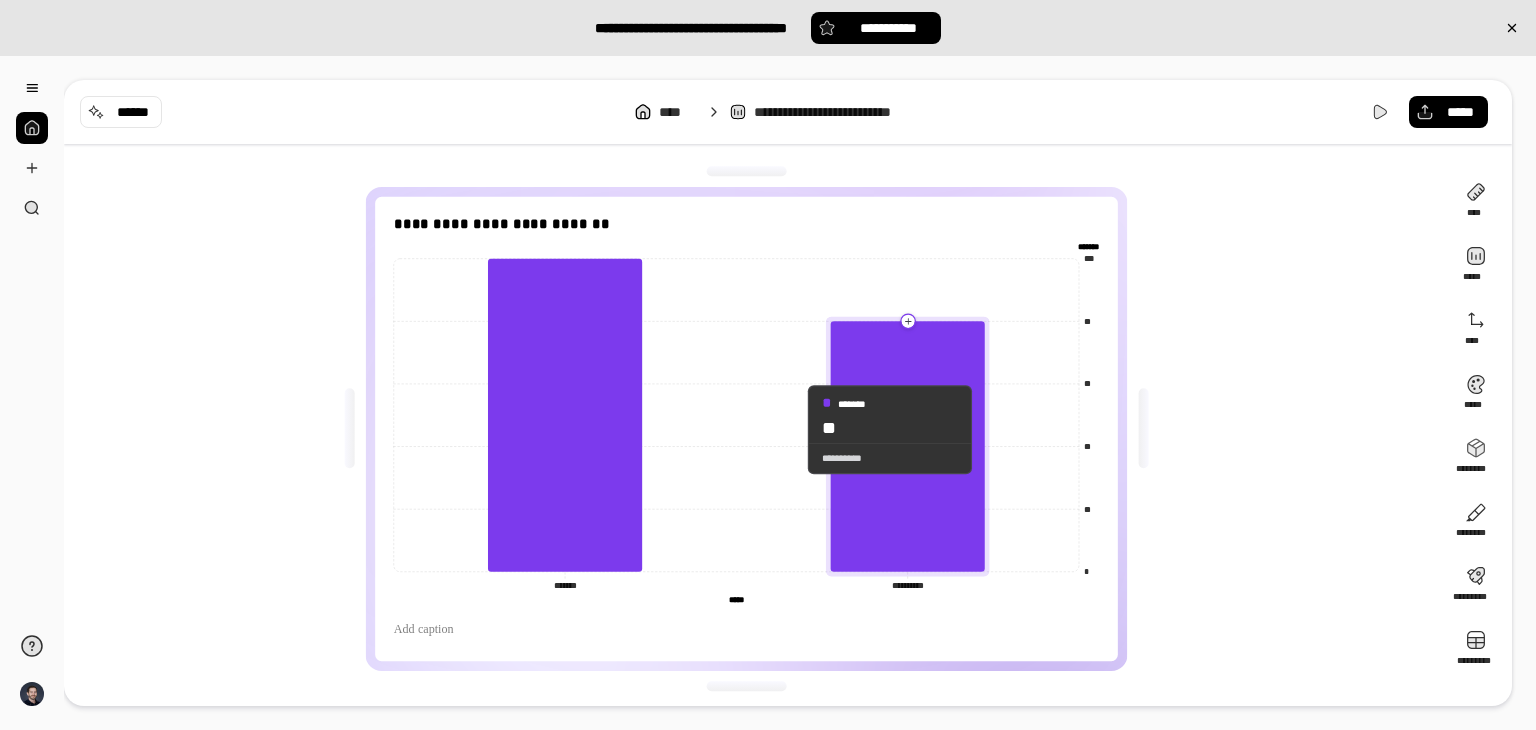 drag, startPoint x: 895, startPoint y: 429, endPoint x: 776, endPoint y: 429, distance: 119 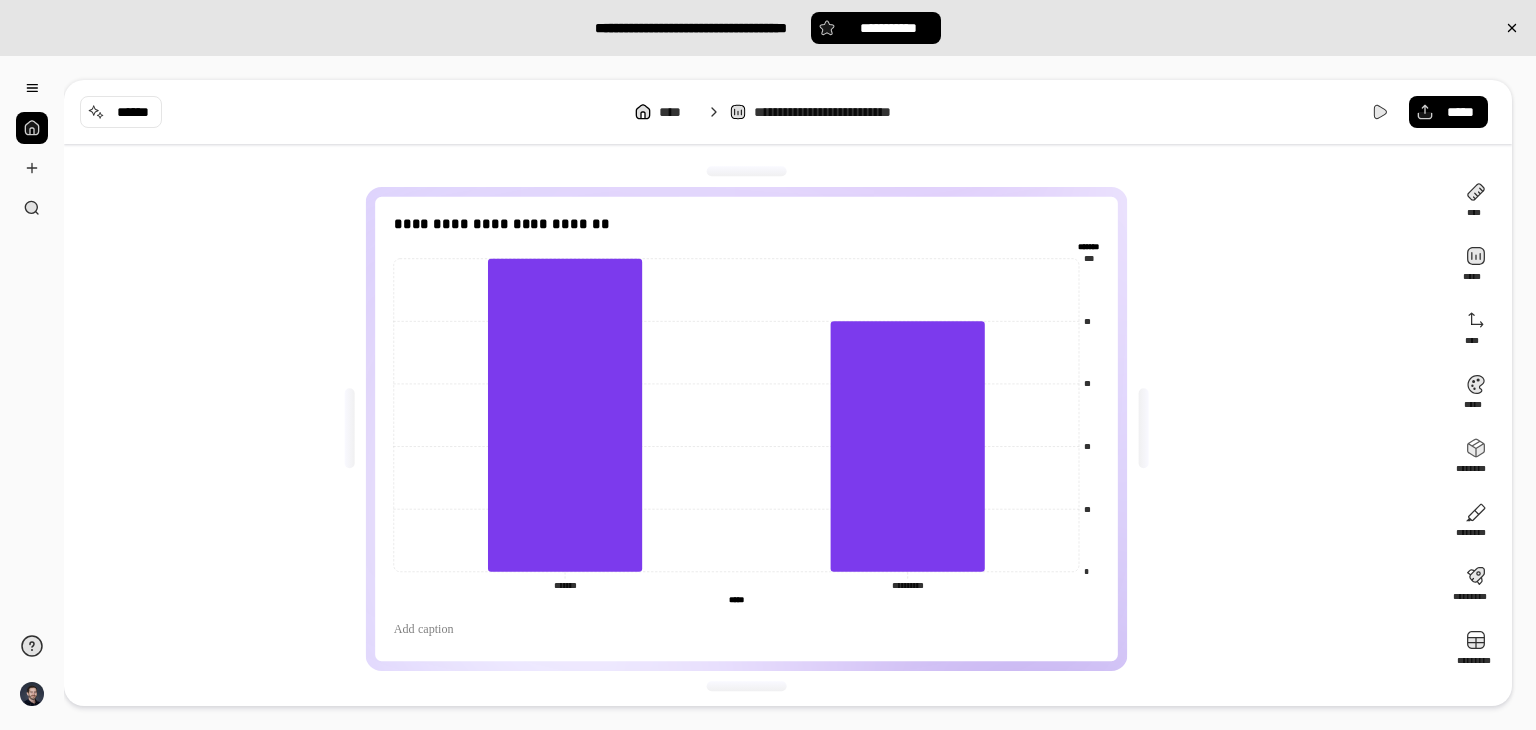 click on "******* *******" 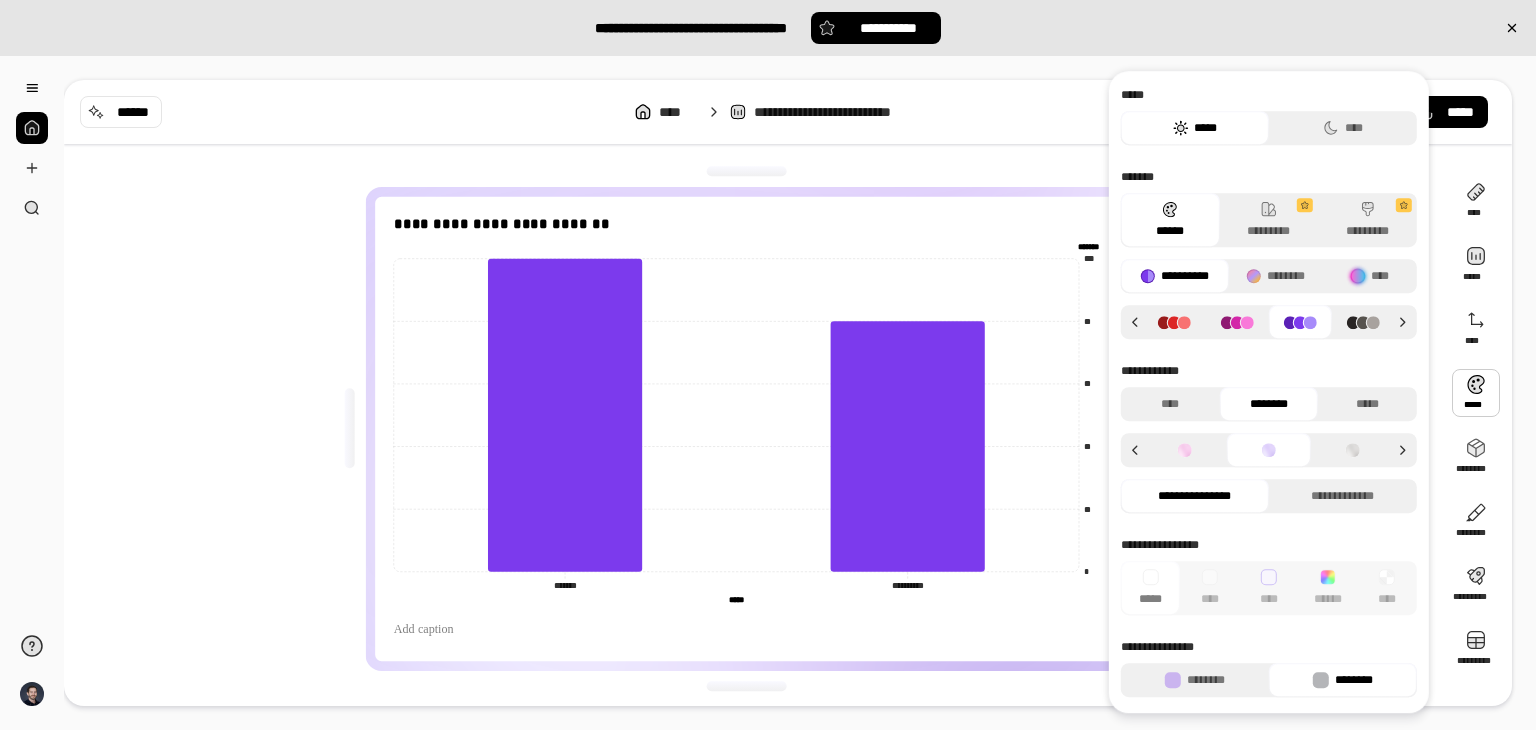 click at bounding box center [1476, 393] 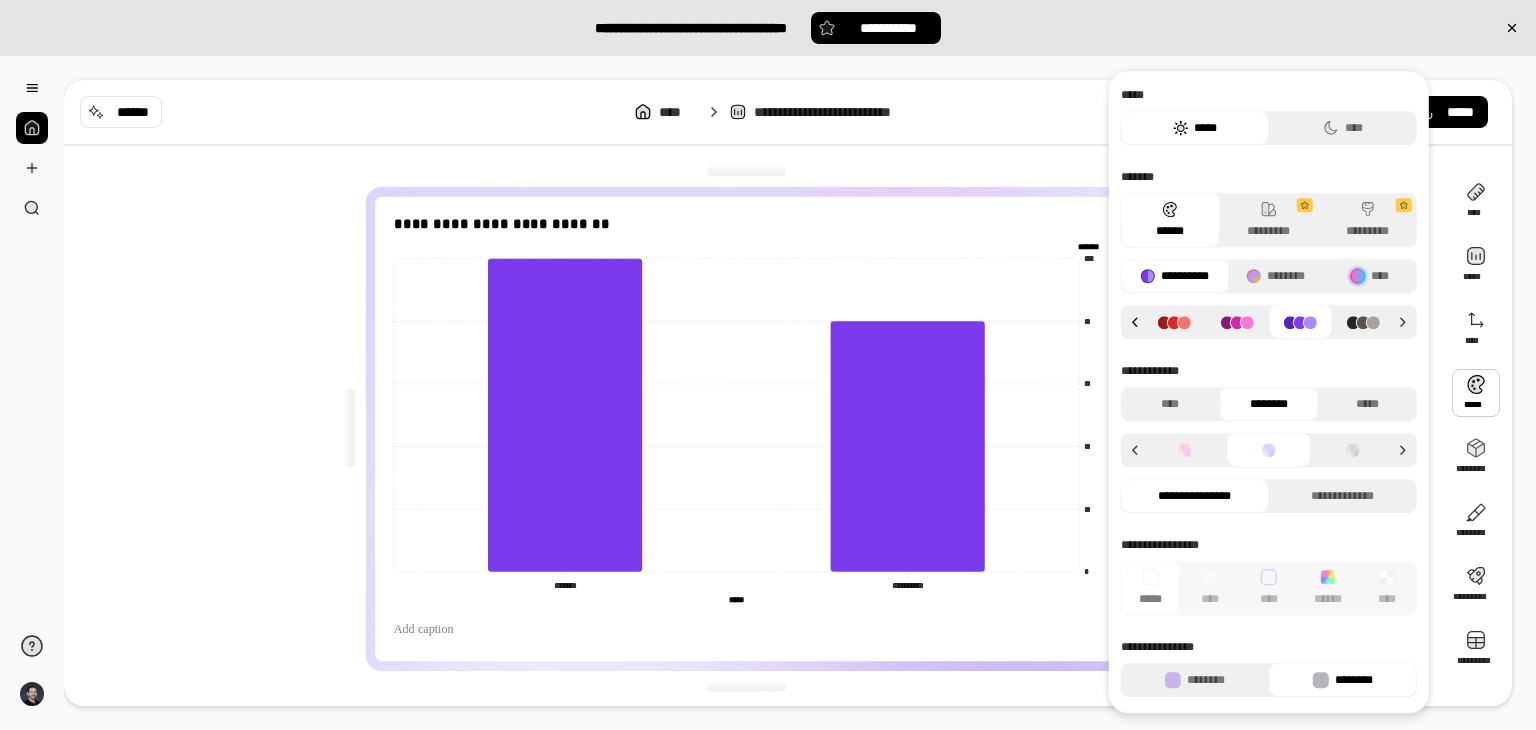 click 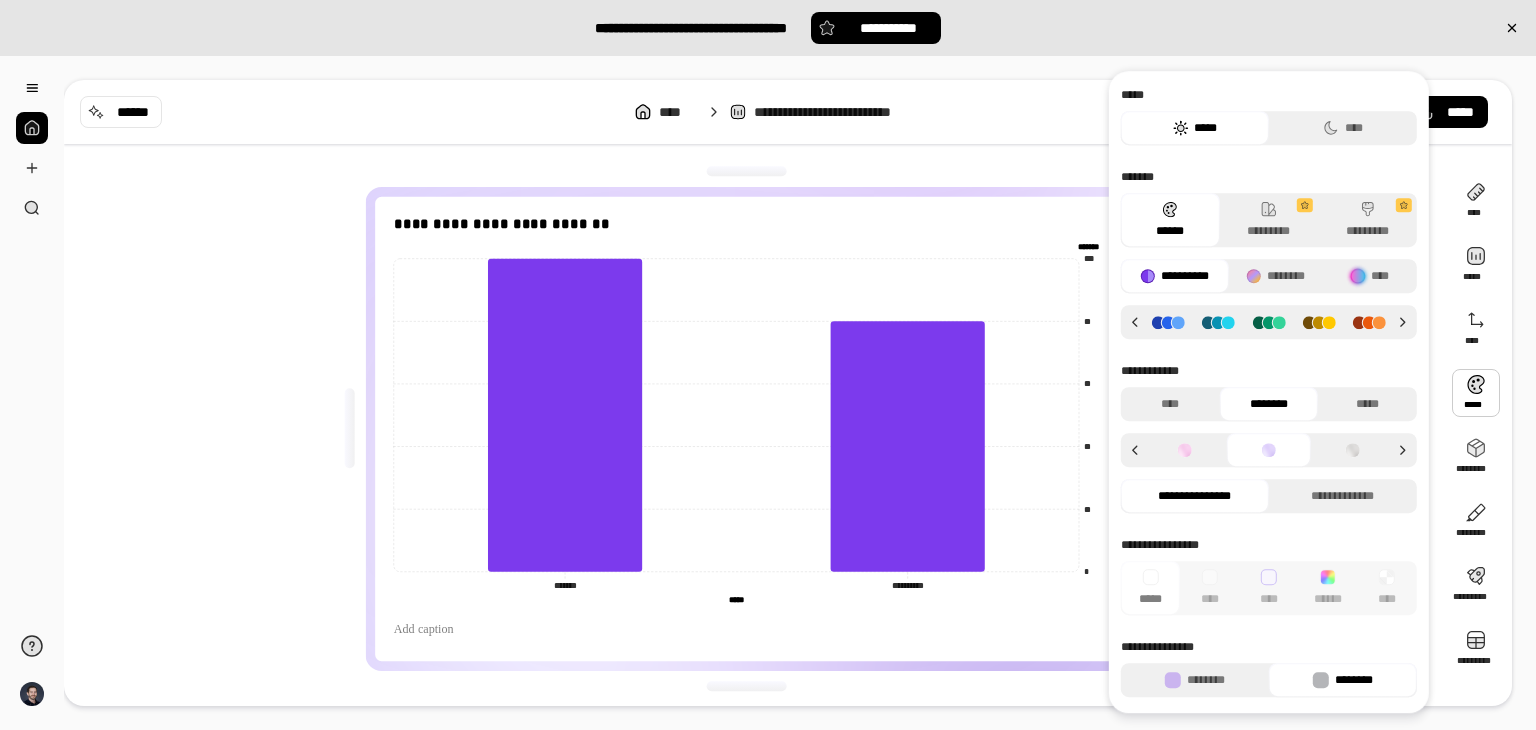 click 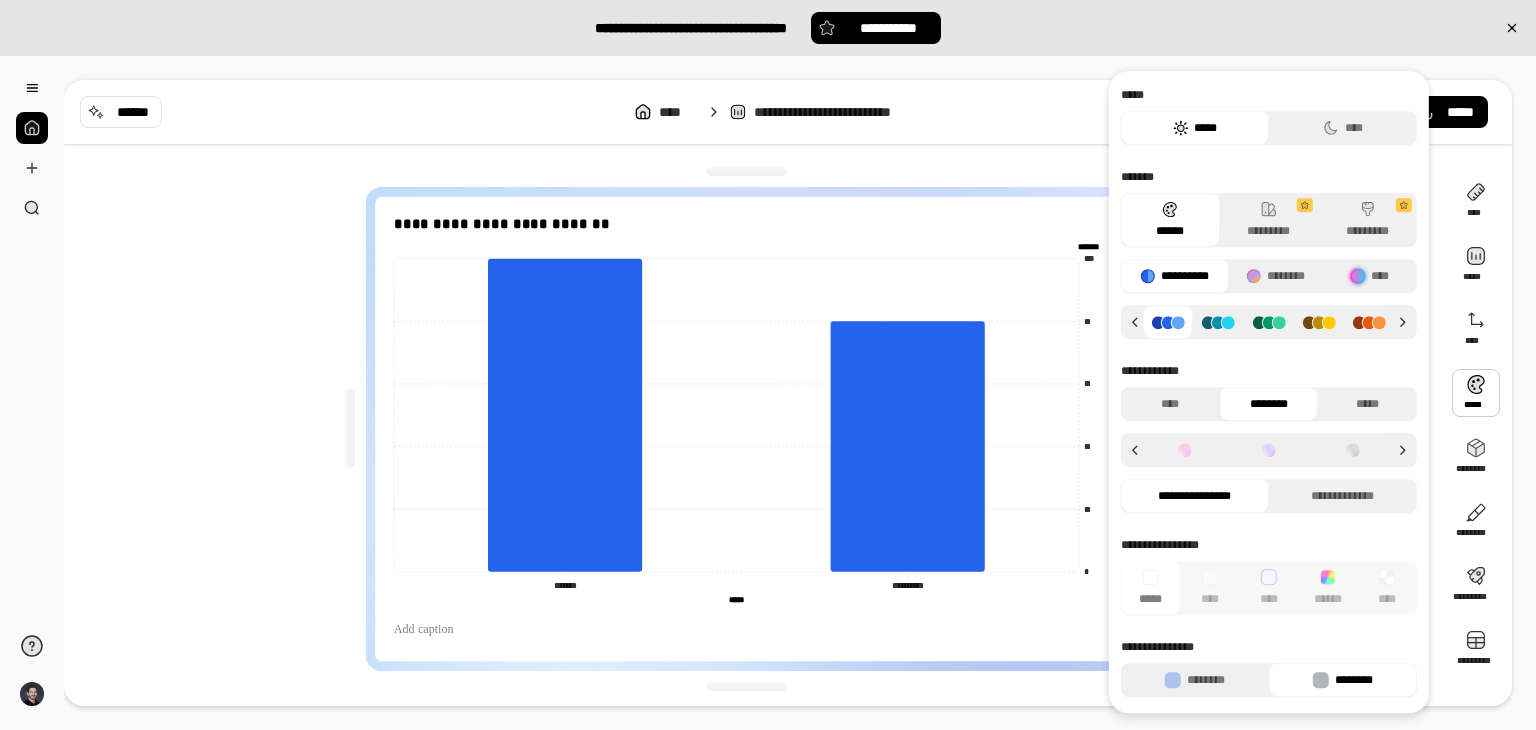 click 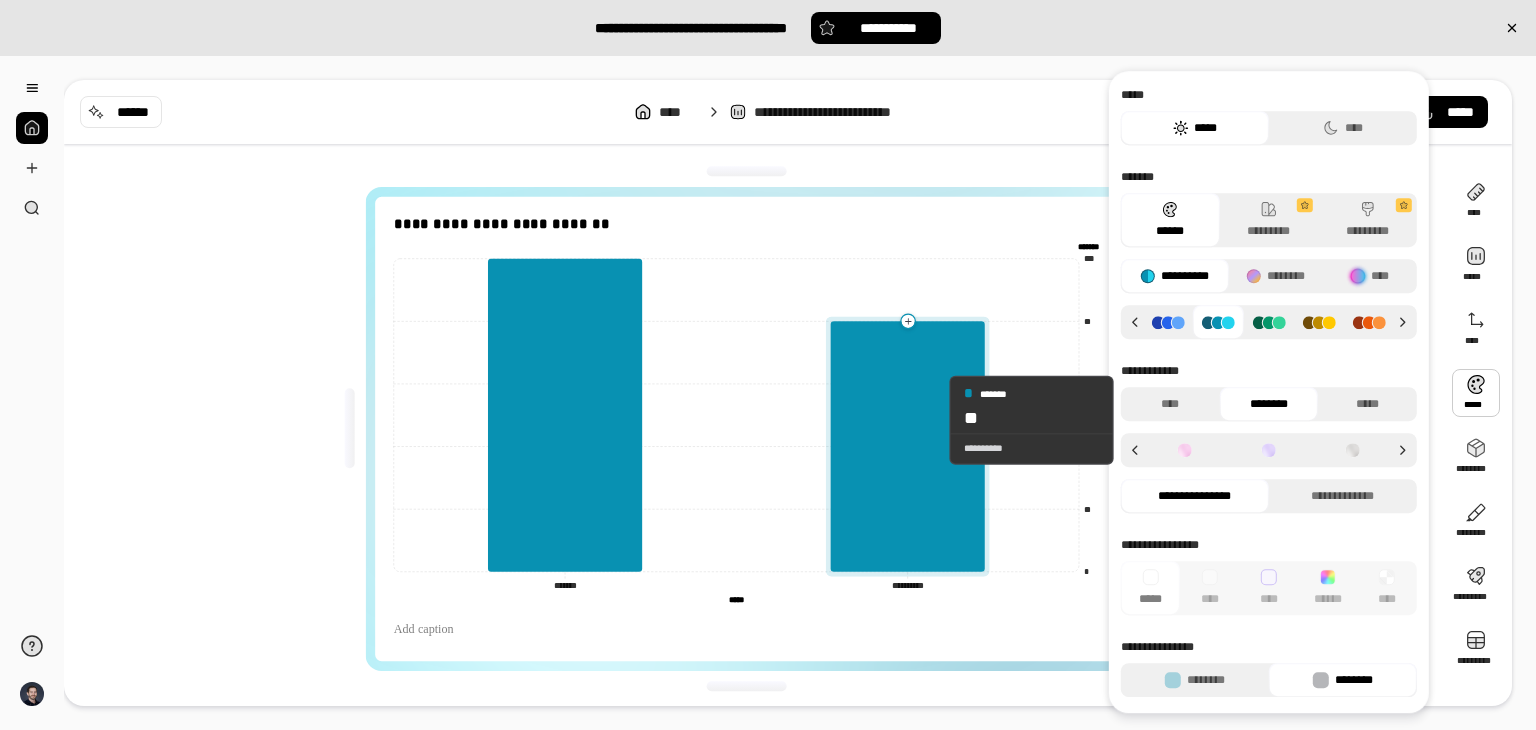click 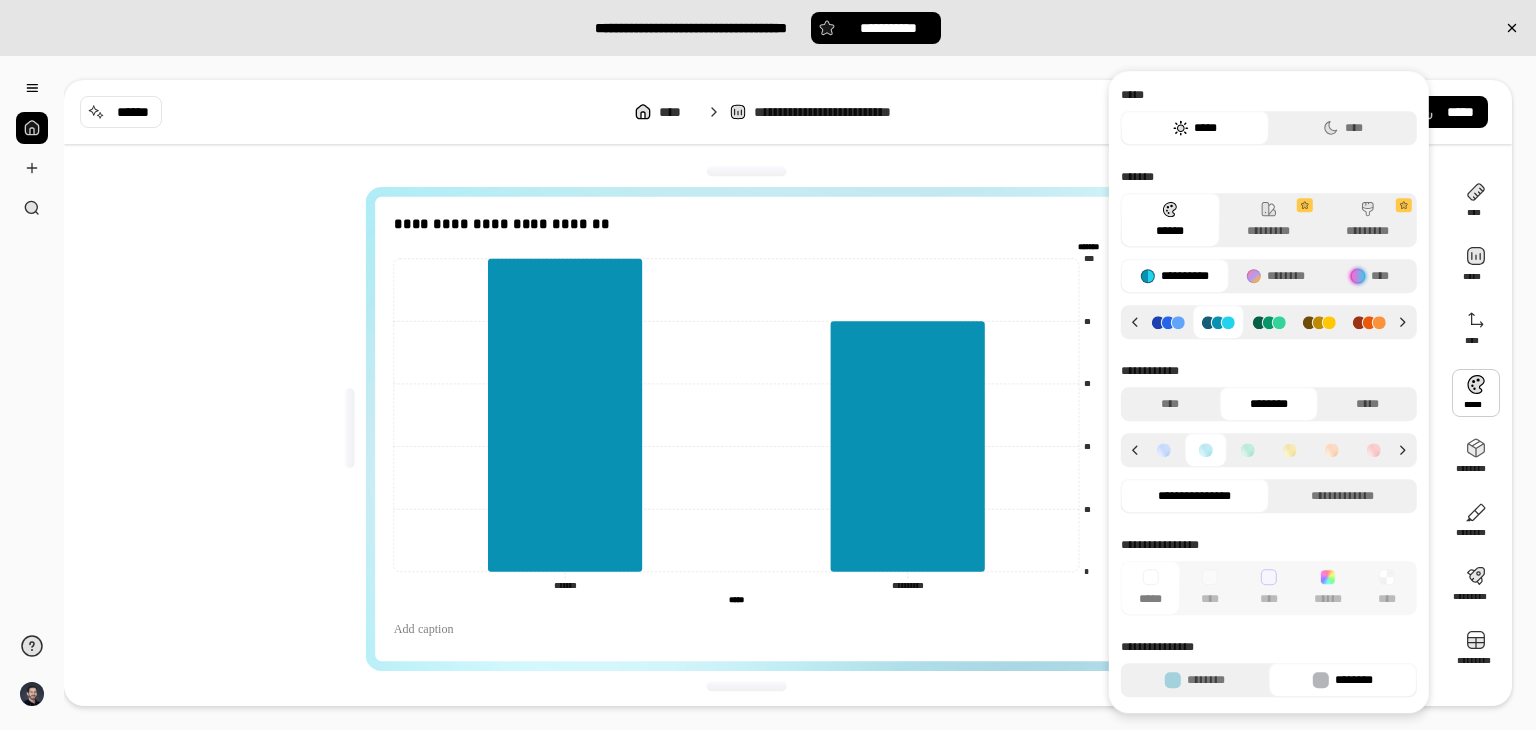 click at bounding box center (1476, 393) 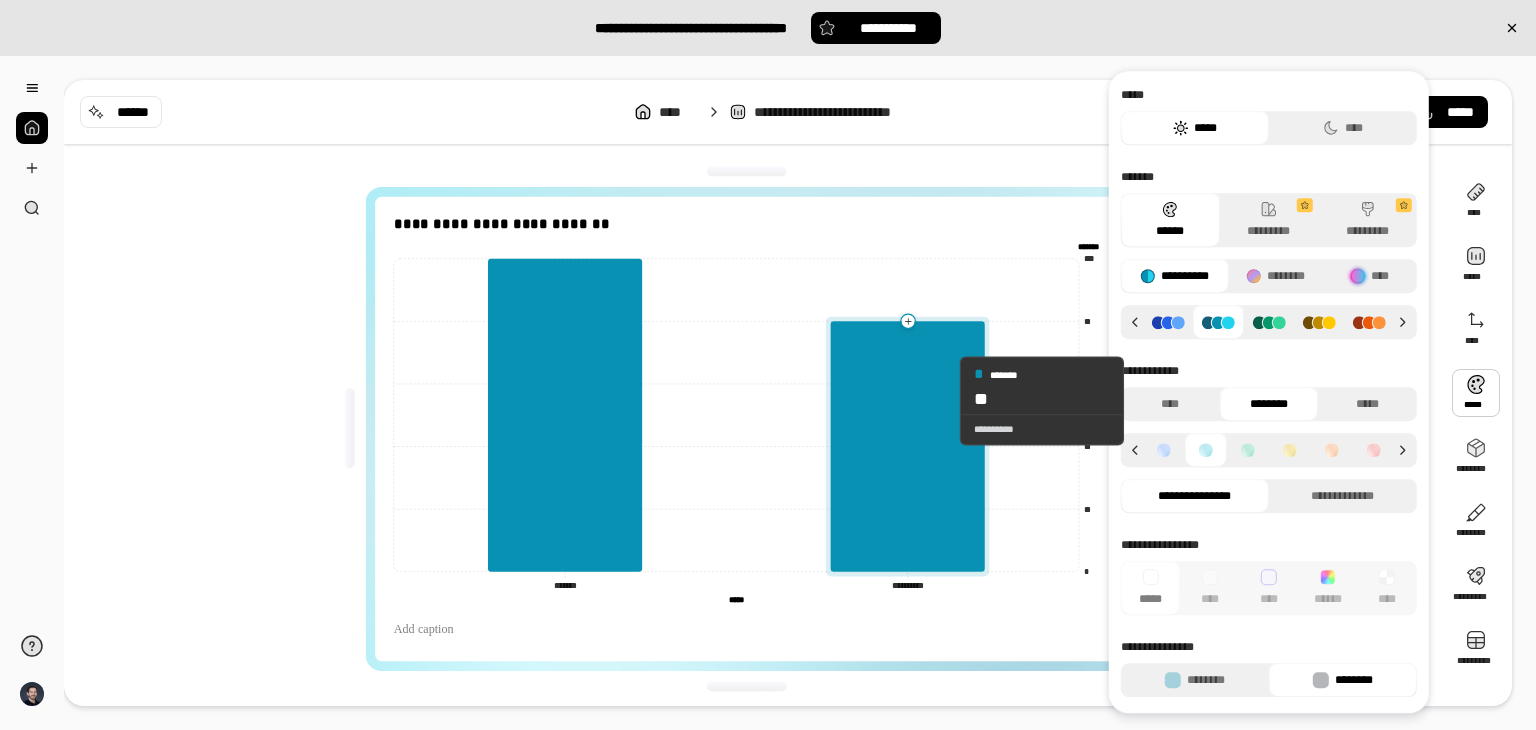 click 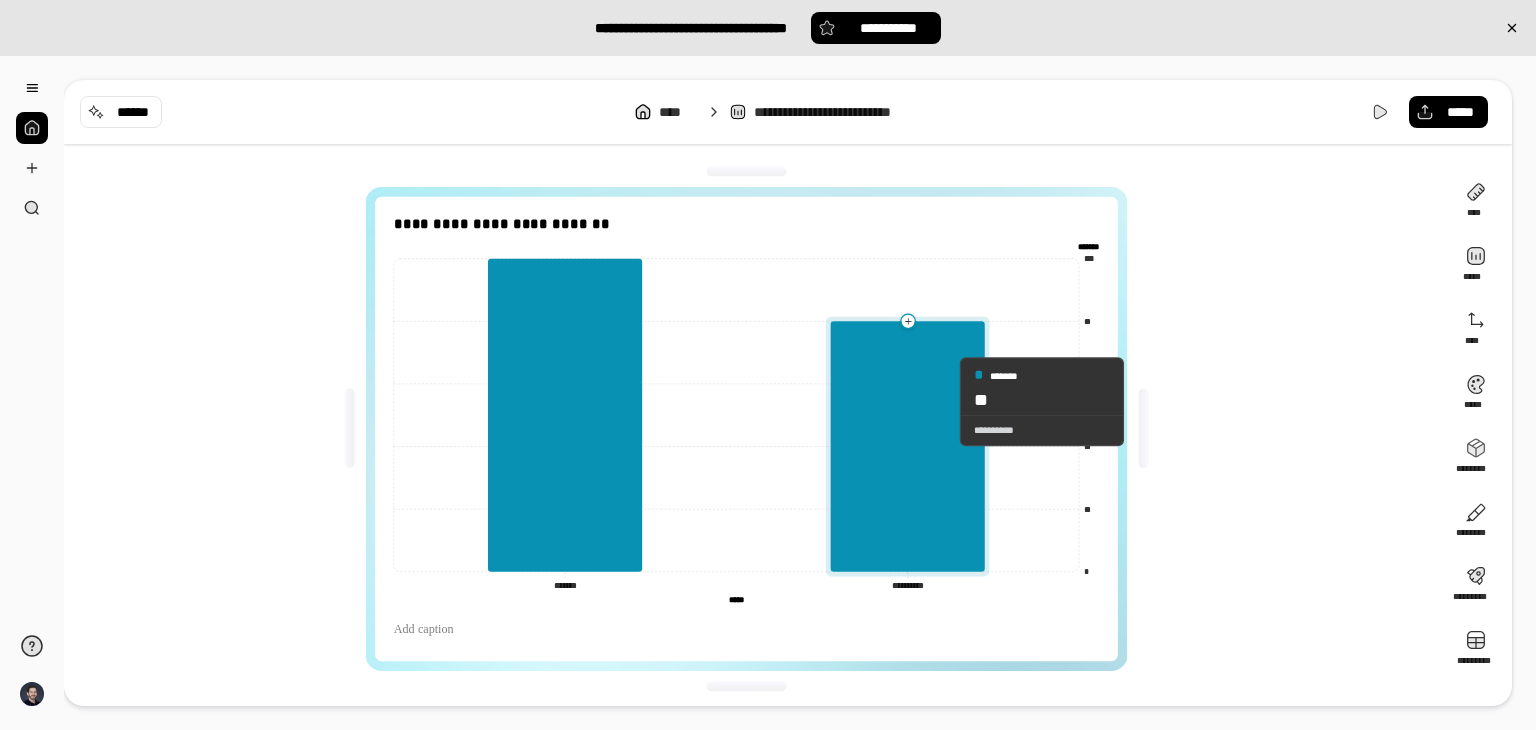 click 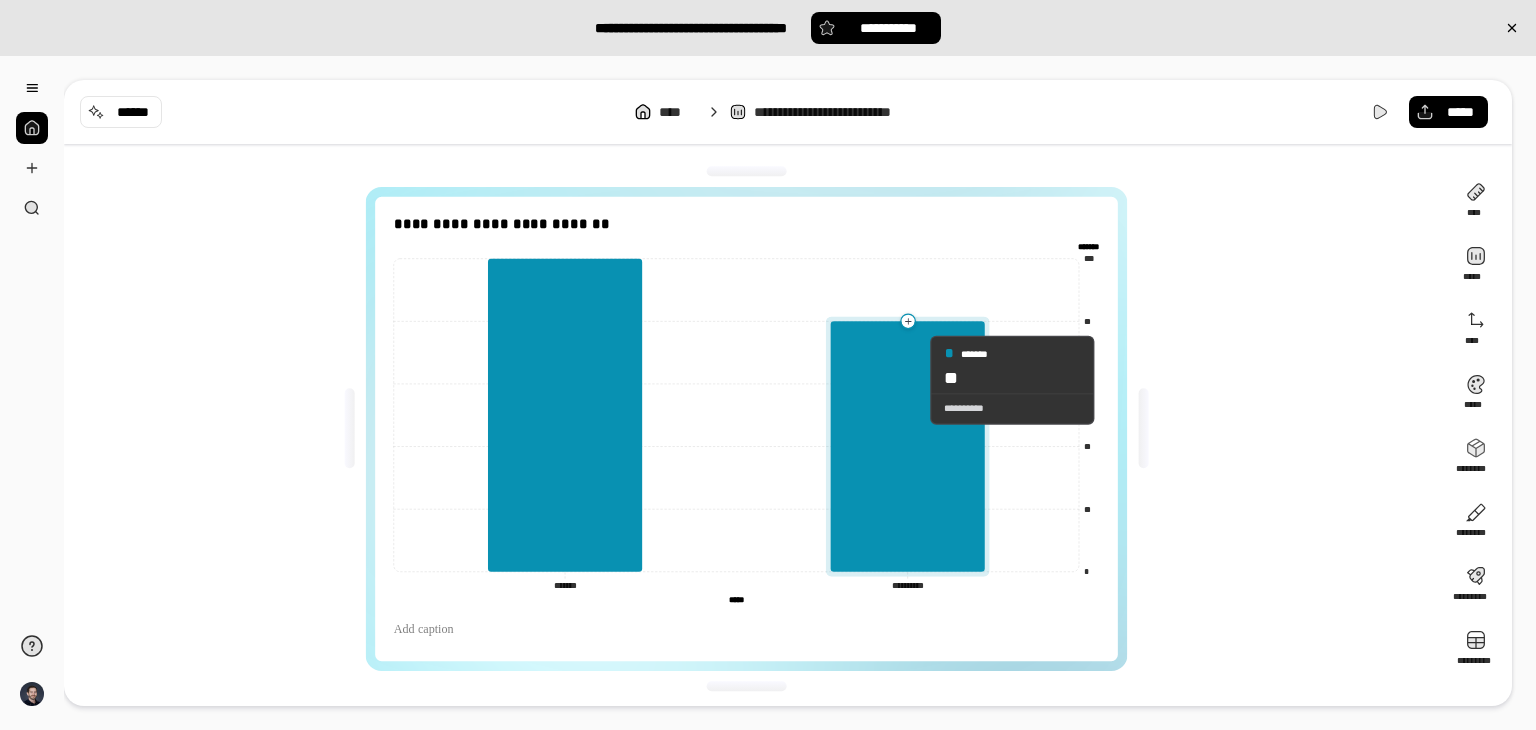 click 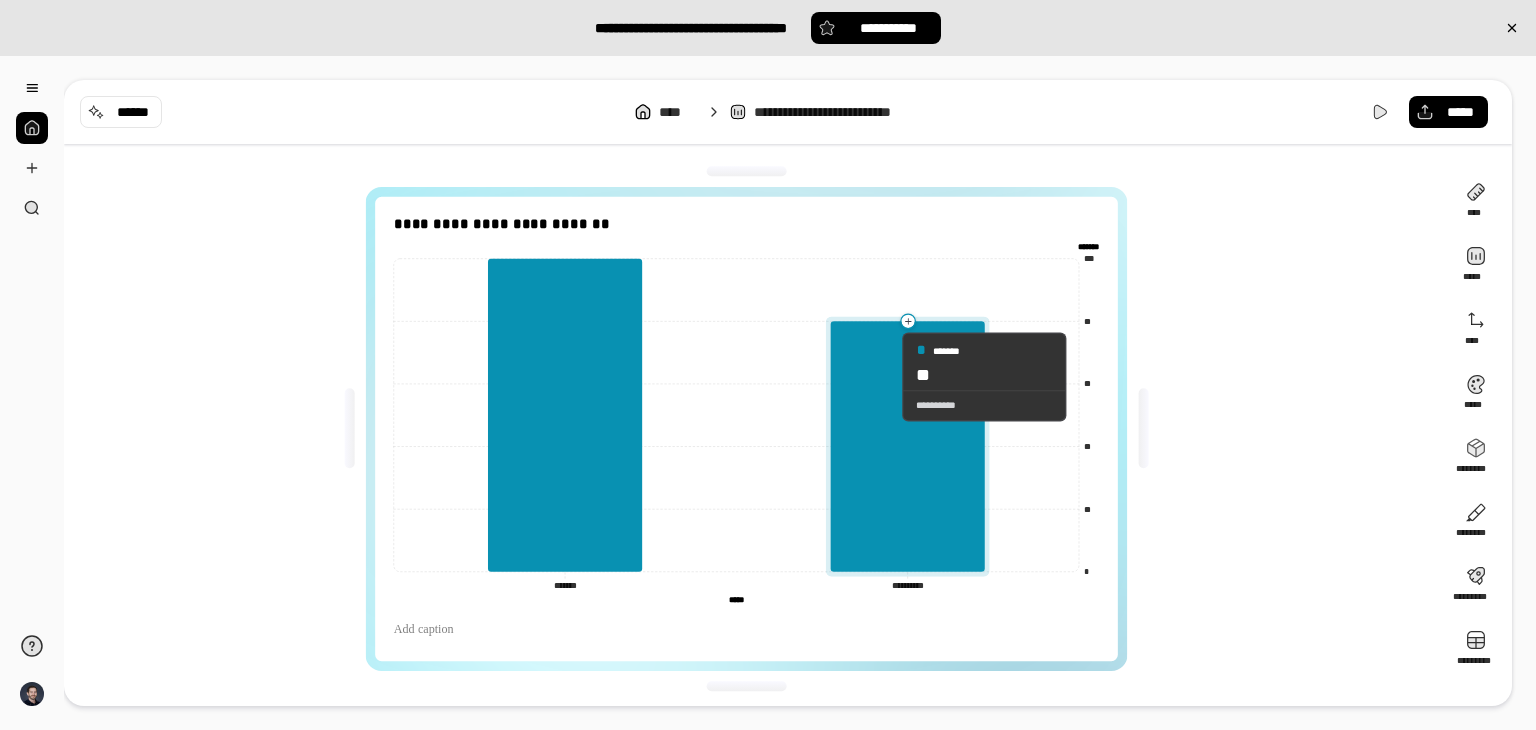 click 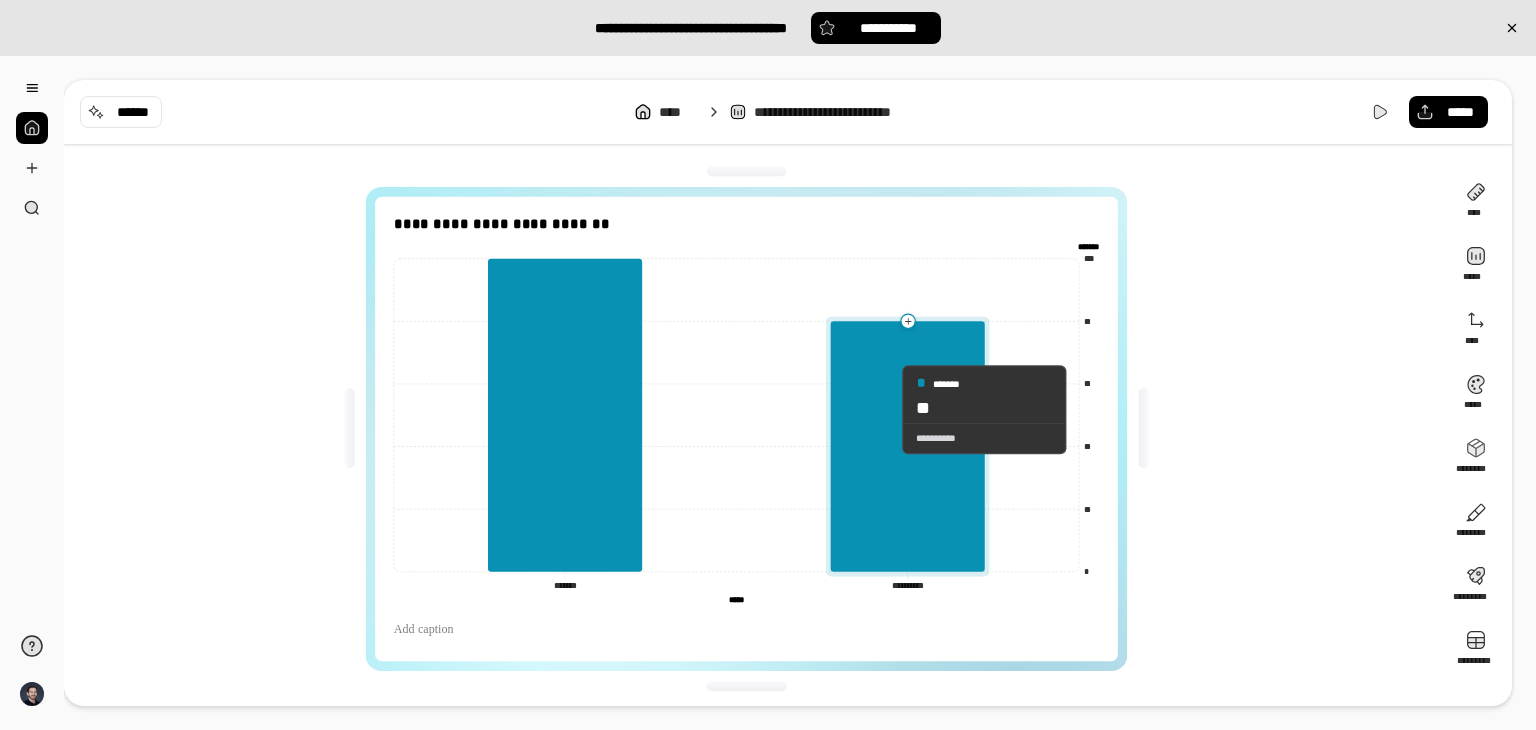 click 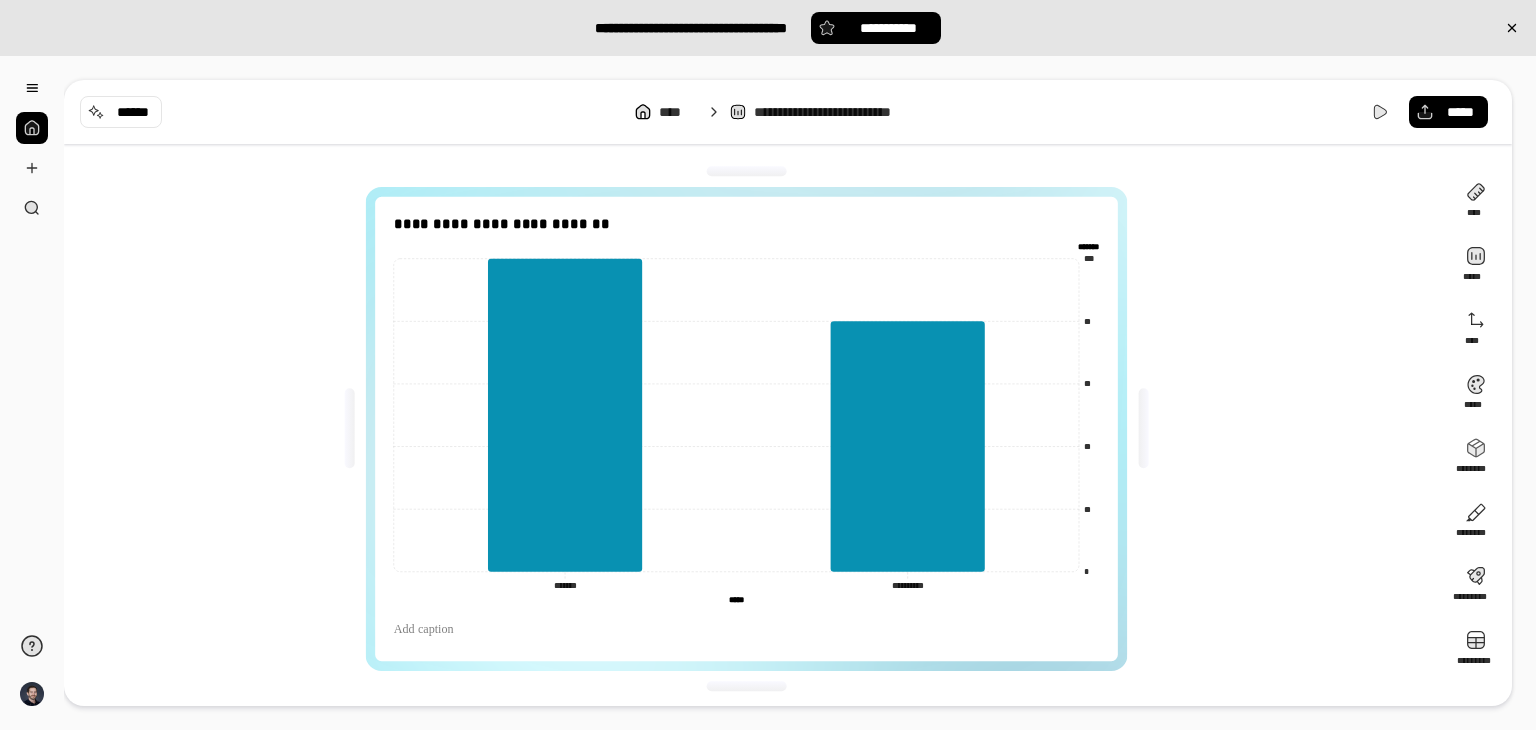 scroll, scrollTop: 0, scrollLeft: 0, axis: both 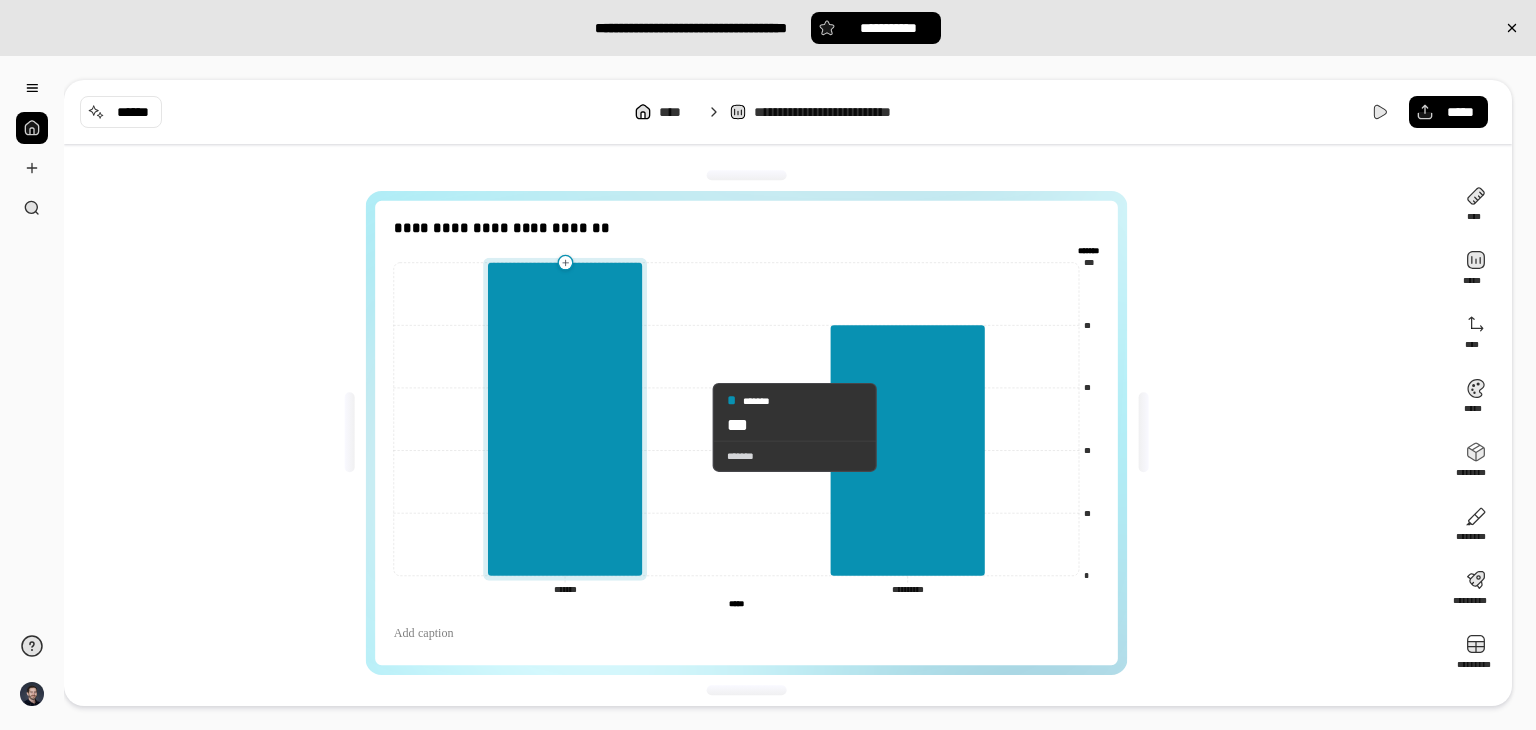 drag, startPoint x: 536, startPoint y: 413, endPoint x: 712, endPoint y: 427, distance: 176.55594 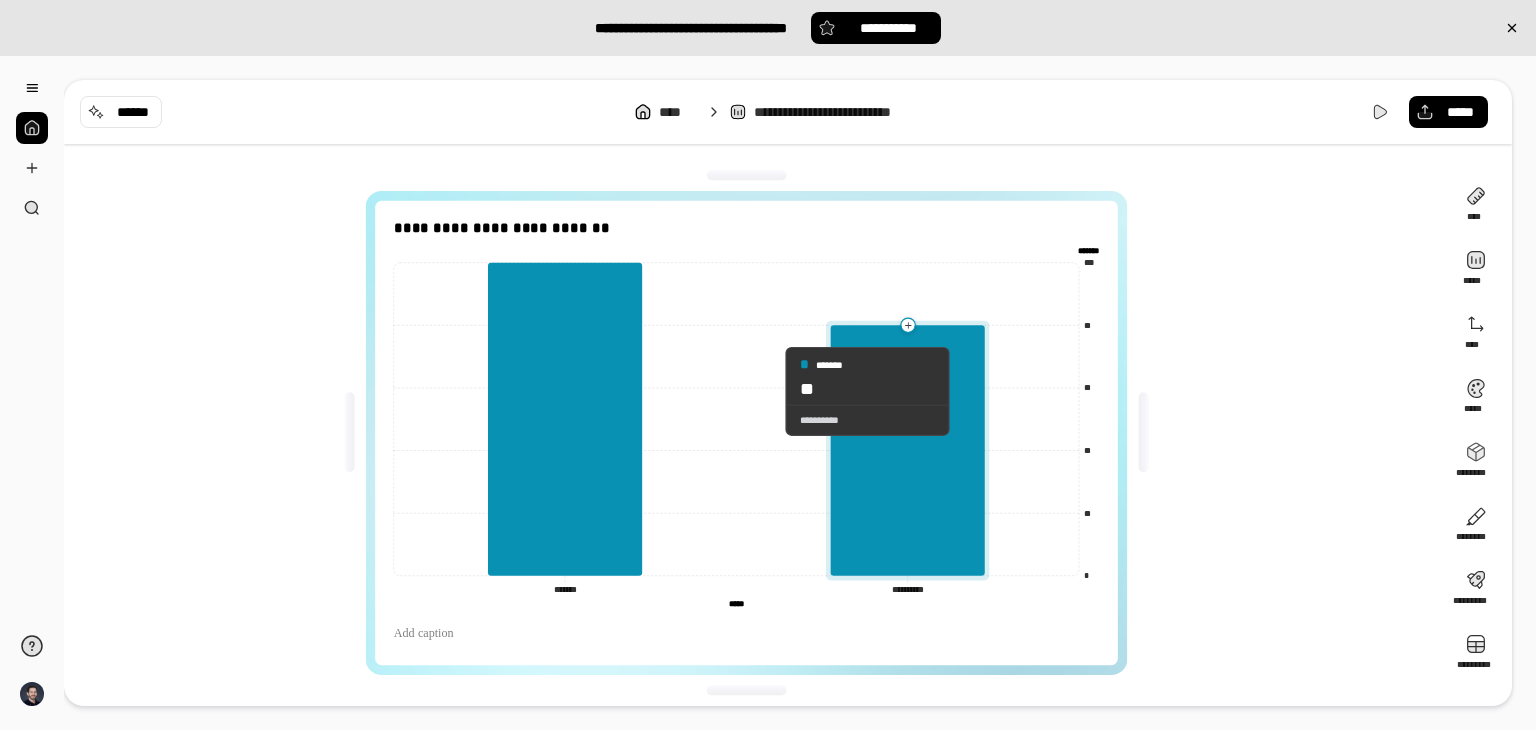 drag, startPoint x: 916, startPoint y: 393, endPoint x: 767, endPoint y: 391, distance: 149.01343 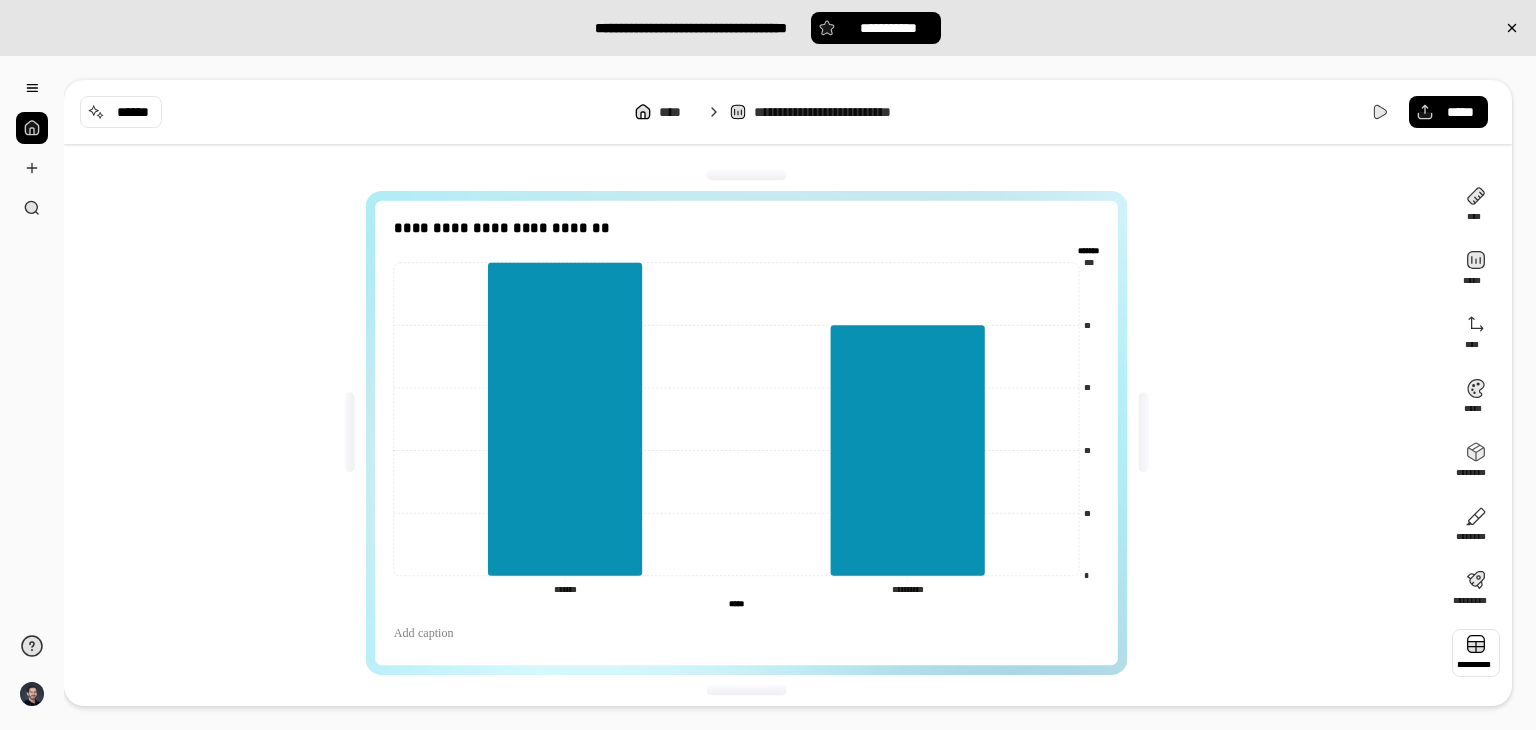 click at bounding box center (1476, 653) 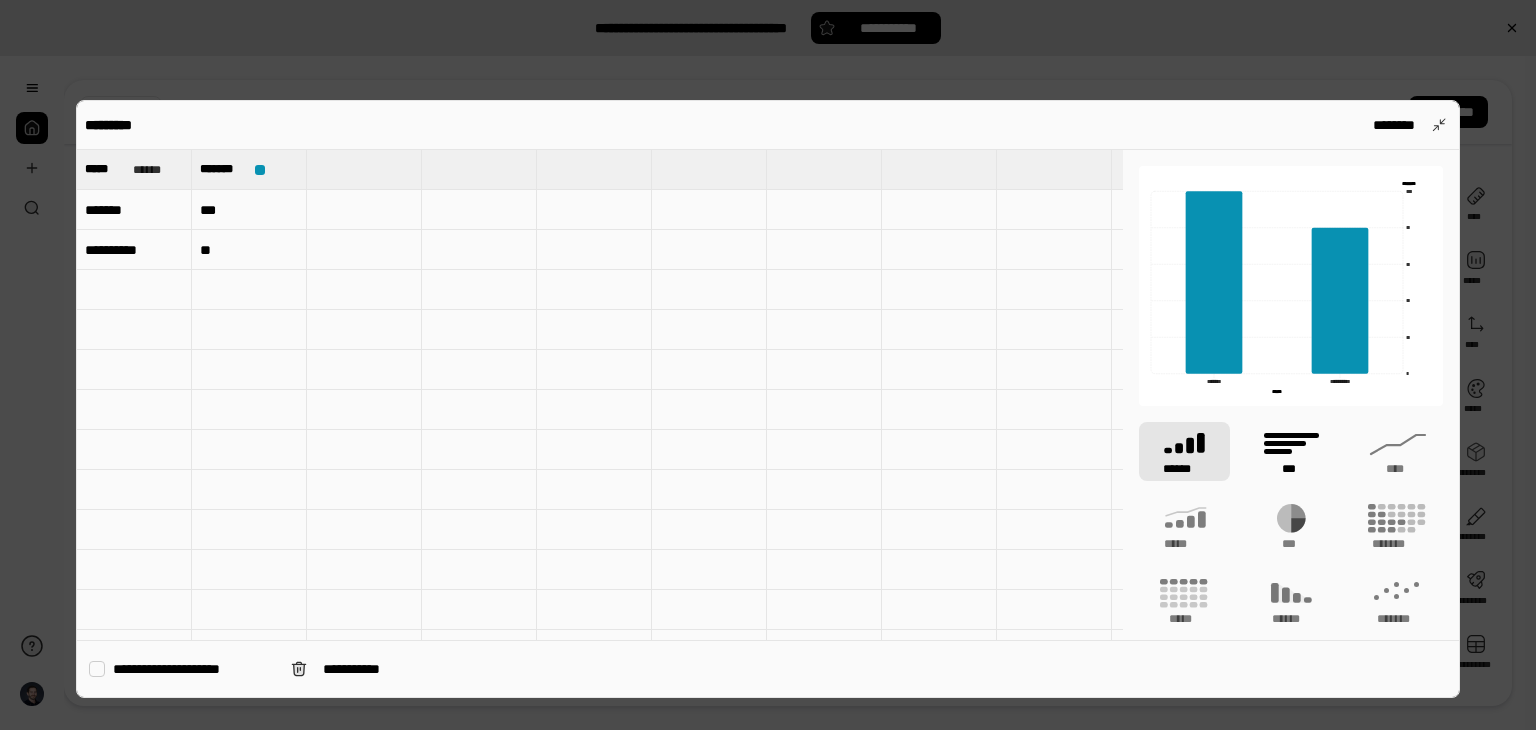 click 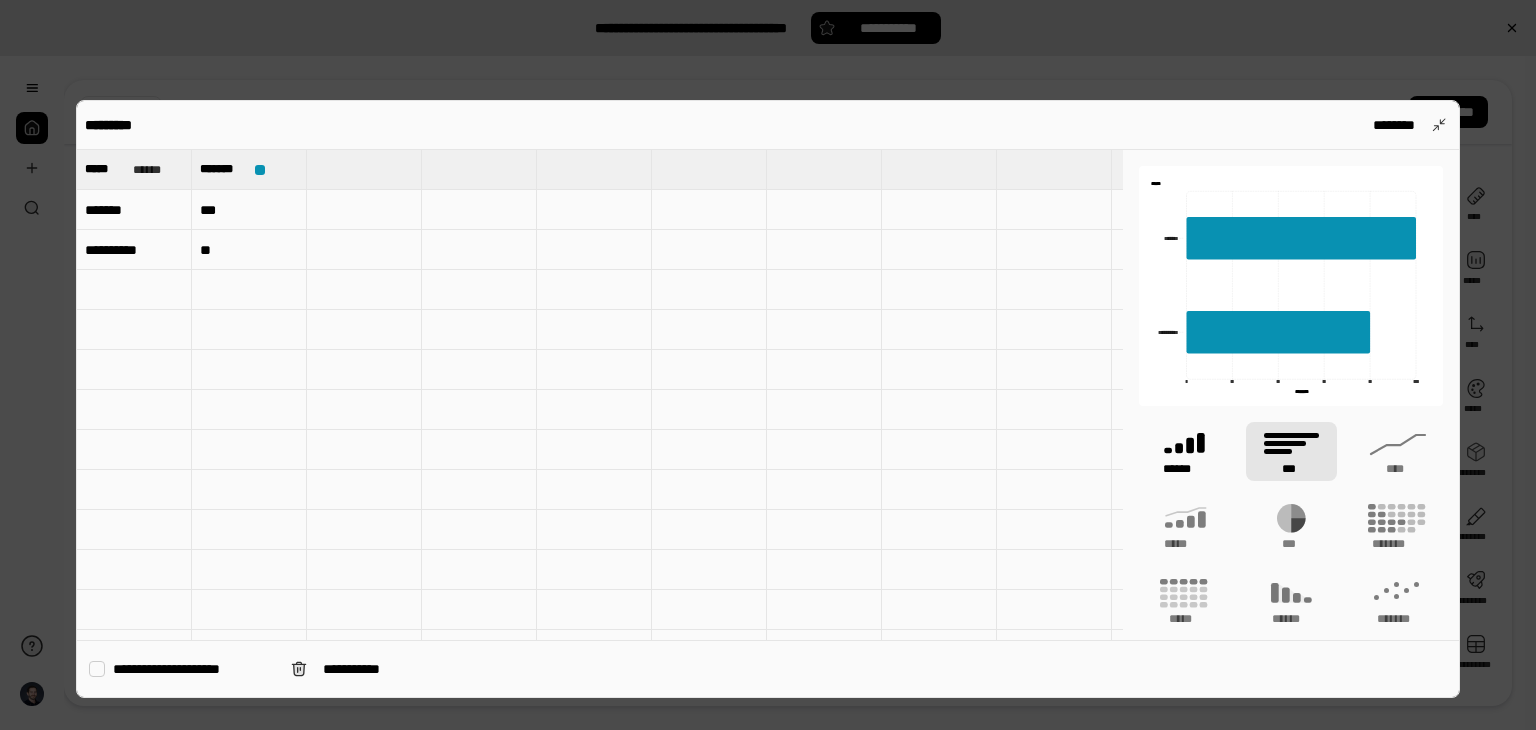 click 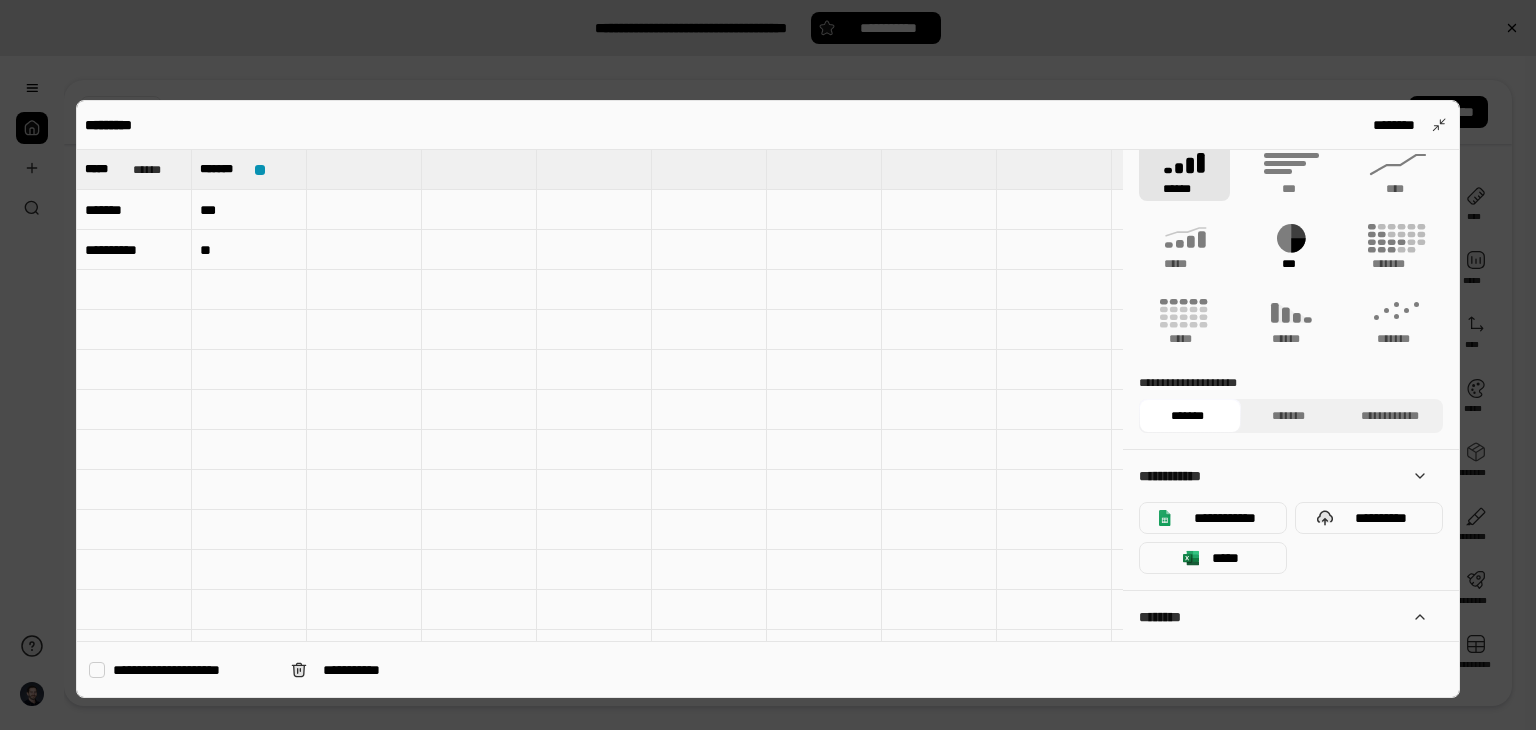 scroll, scrollTop: 280, scrollLeft: 0, axis: vertical 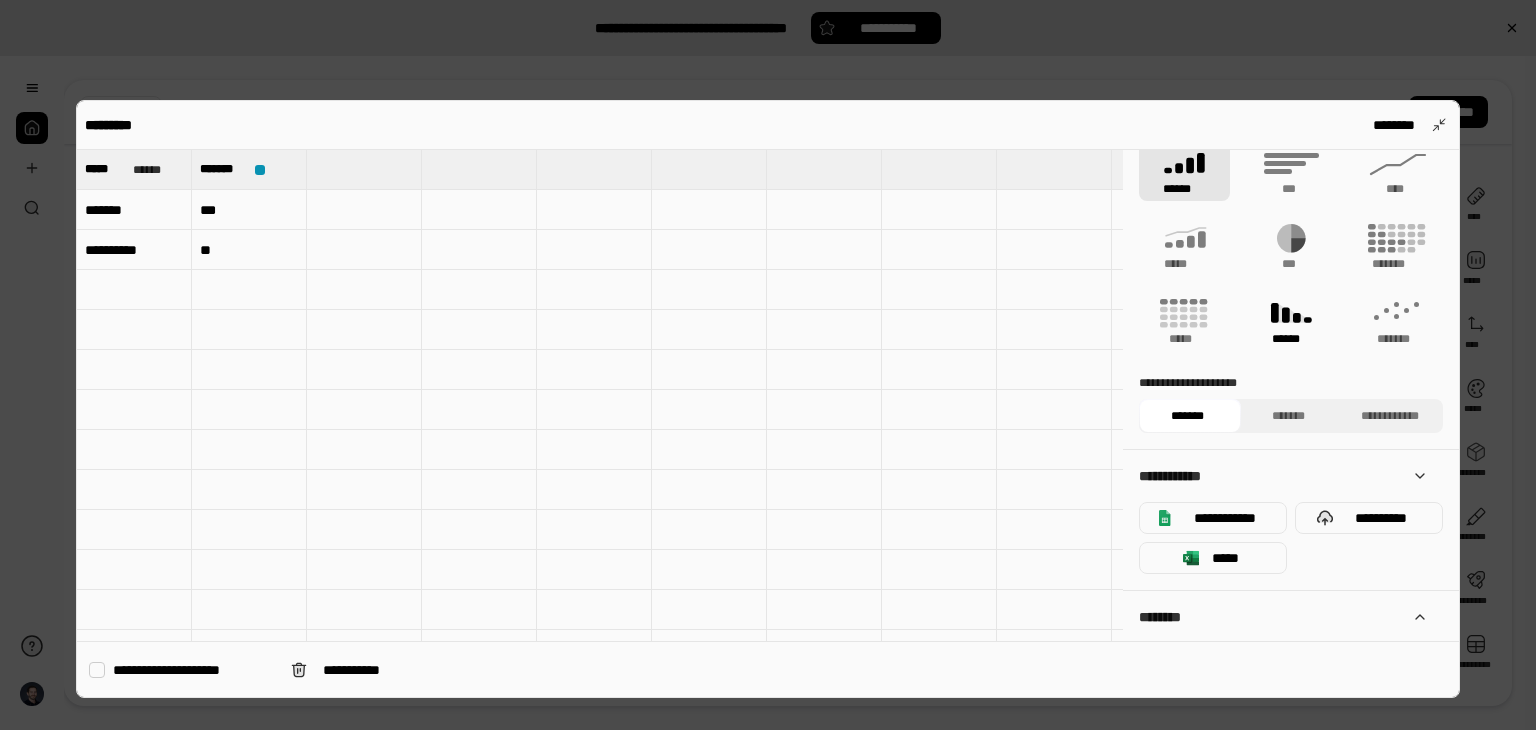 click 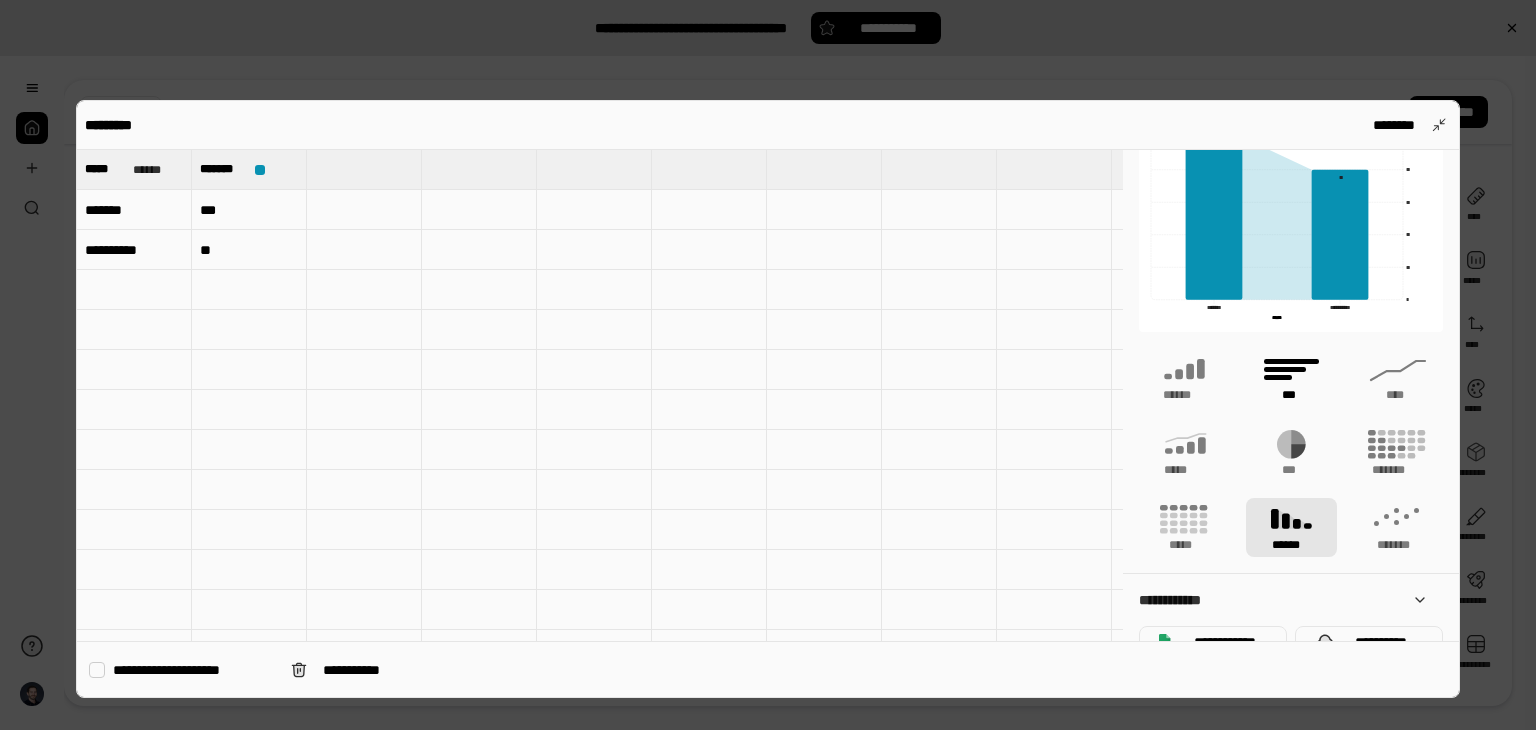 scroll, scrollTop: 0, scrollLeft: 0, axis: both 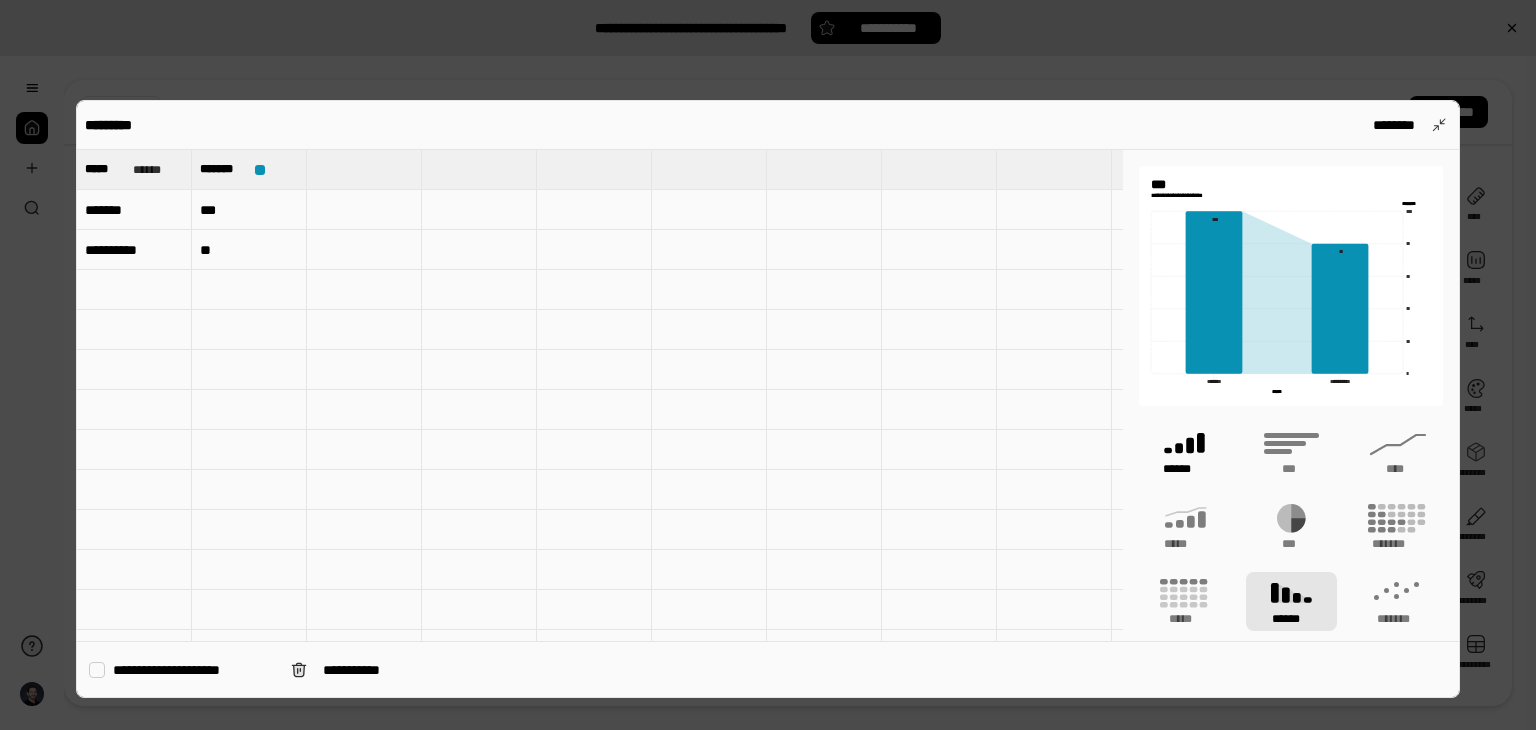 click 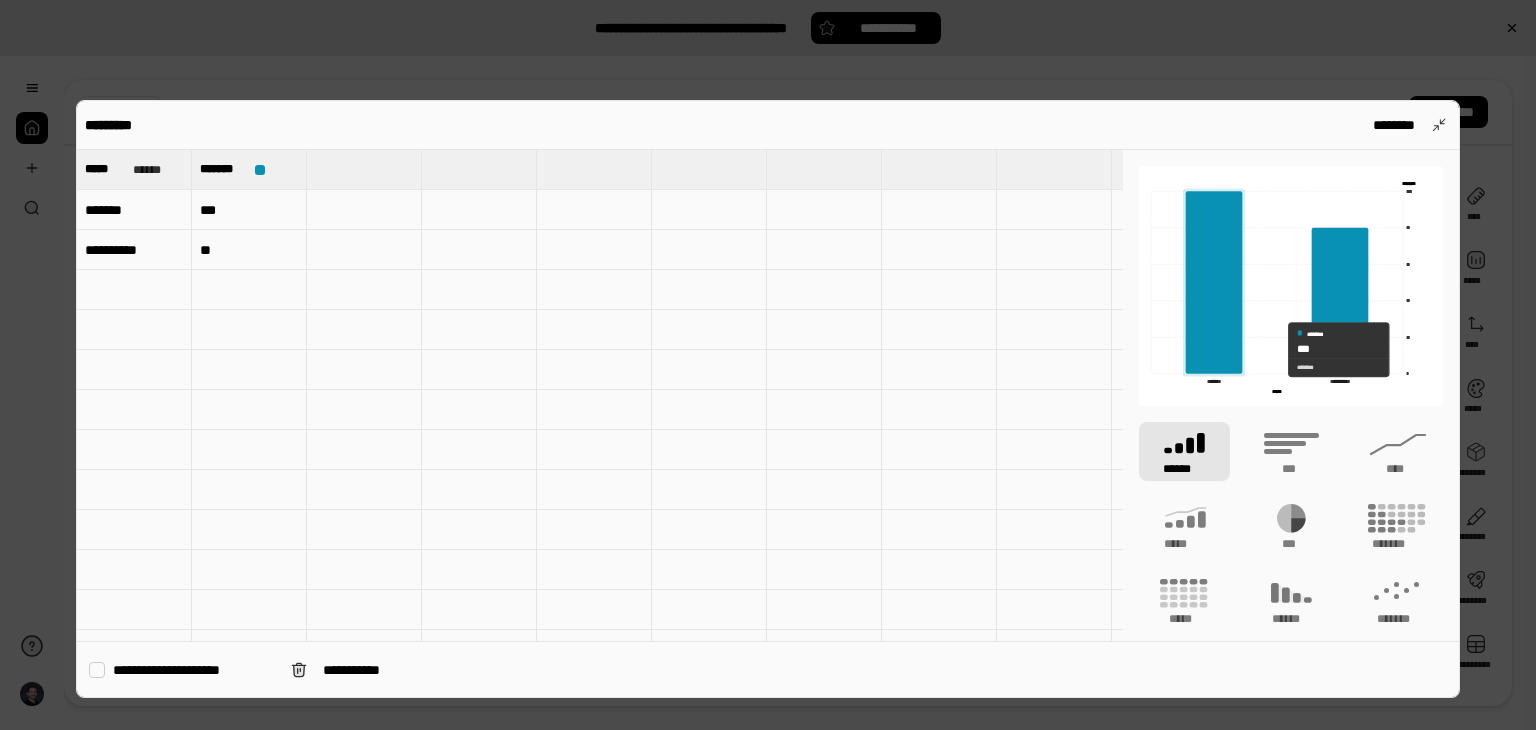 drag, startPoint x: 1321, startPoint y: 348, endPoint x: 1276, endPoint y: 349, distance: 45.01111 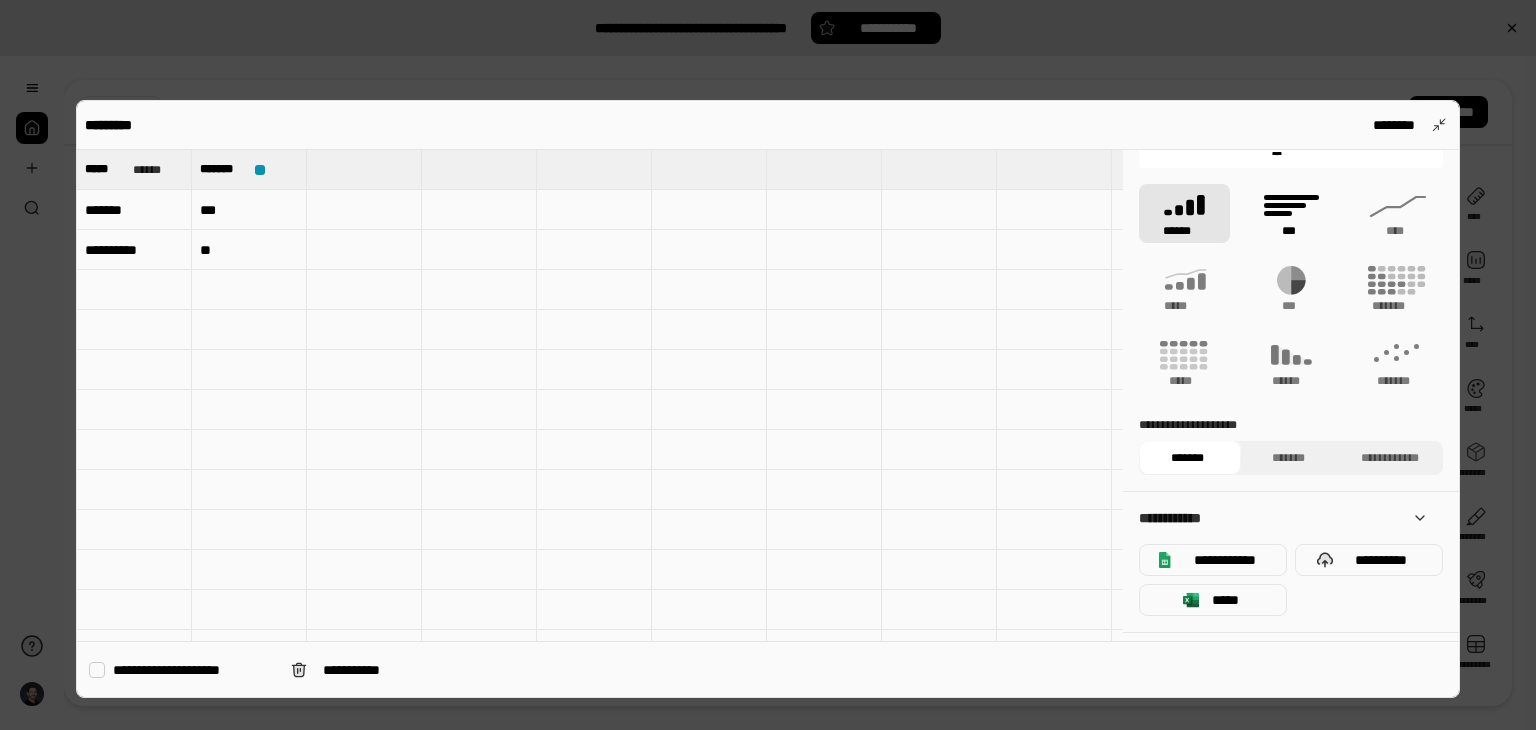 scroll, scrollTop: 280, scrollLeft: 0, axis: vertical 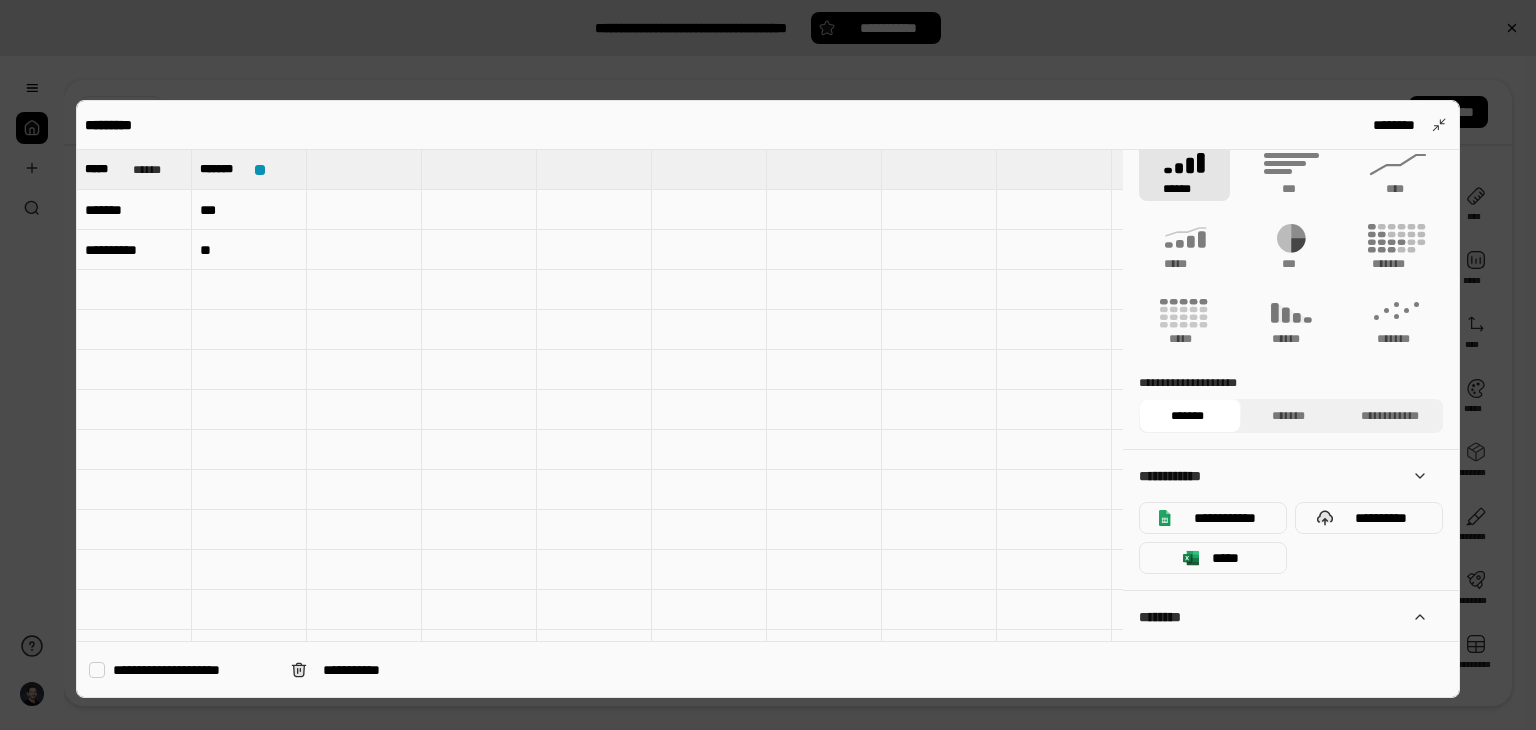 click on "********" at bounding box center [1283, 617] 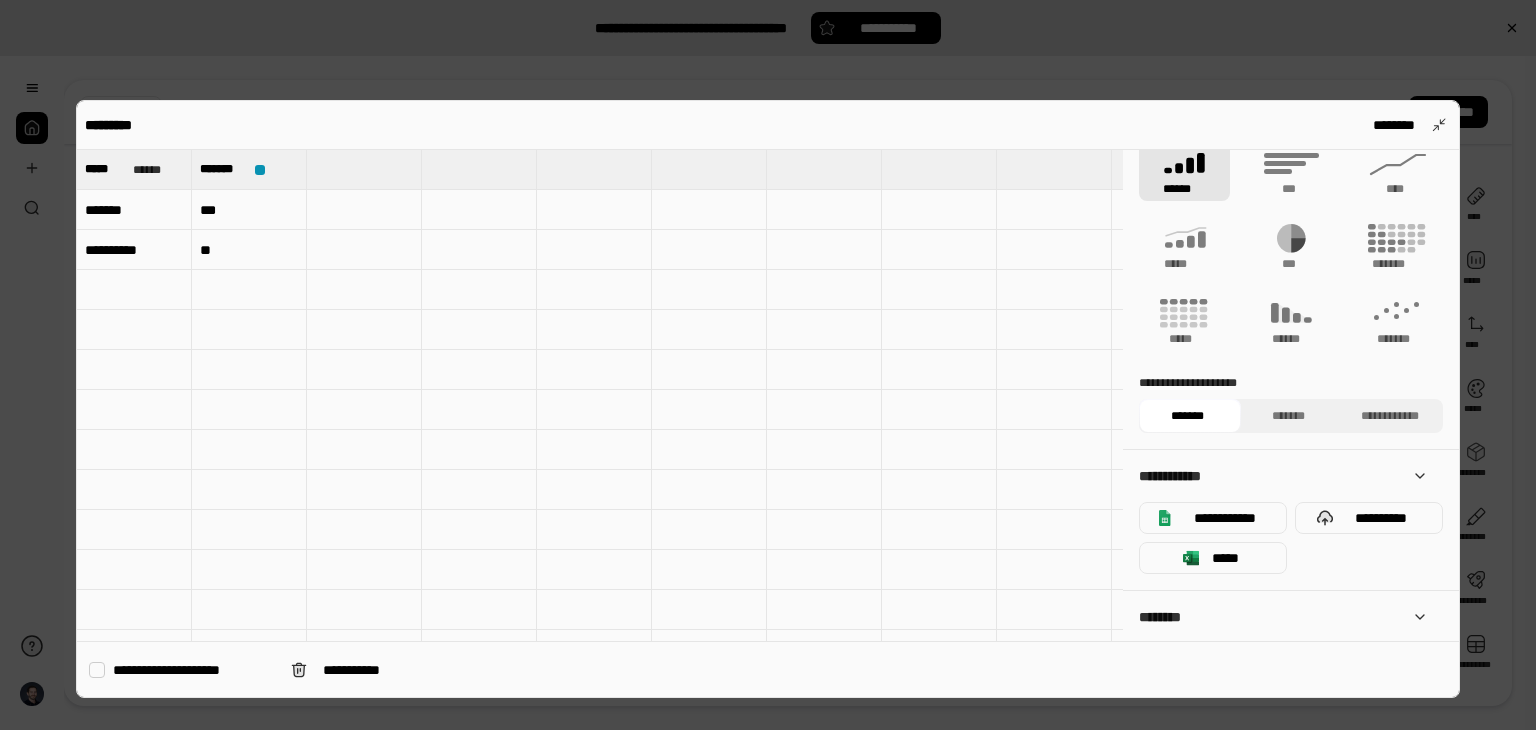 click on "********" at bounding box center (1283, 617) 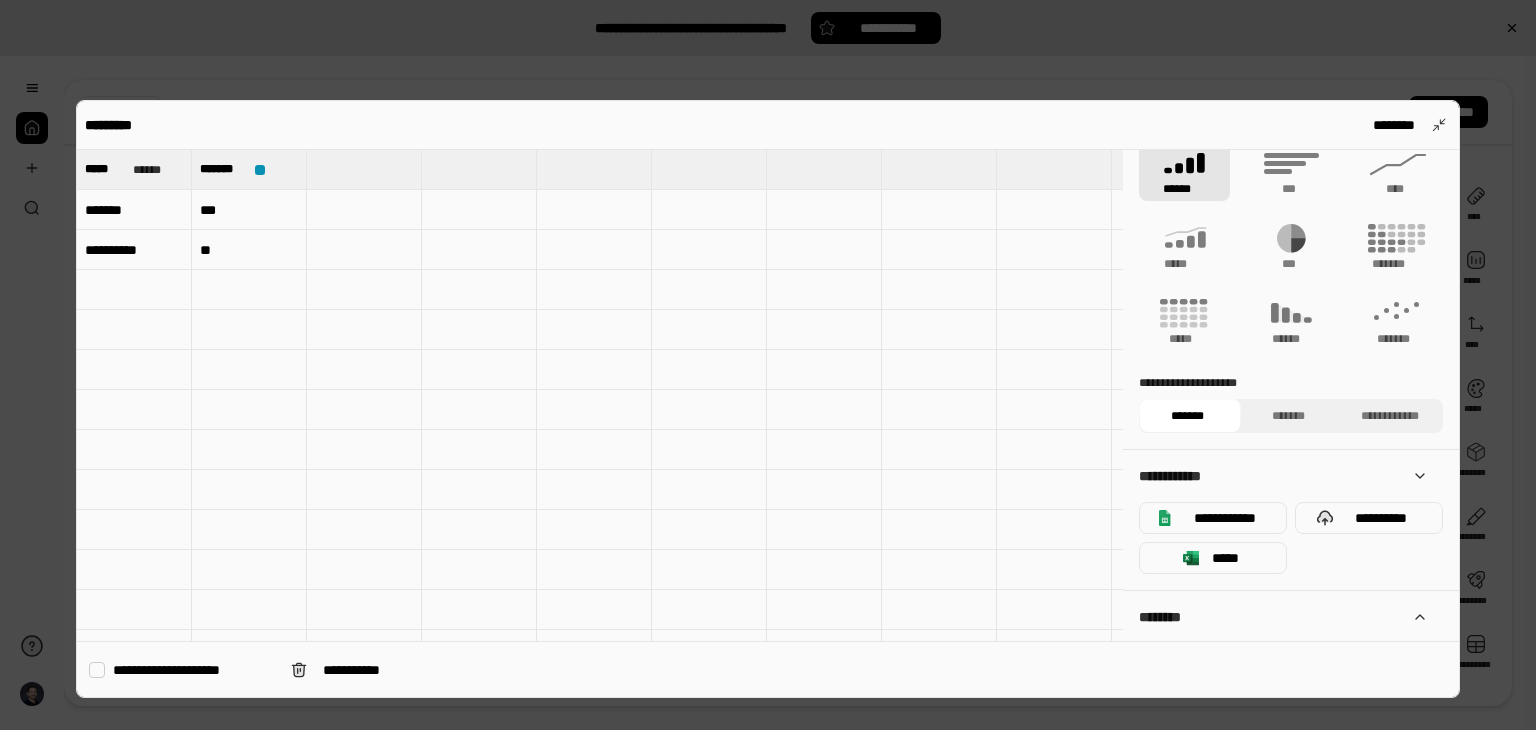 click on "********" at bounding box center (1283, 617) 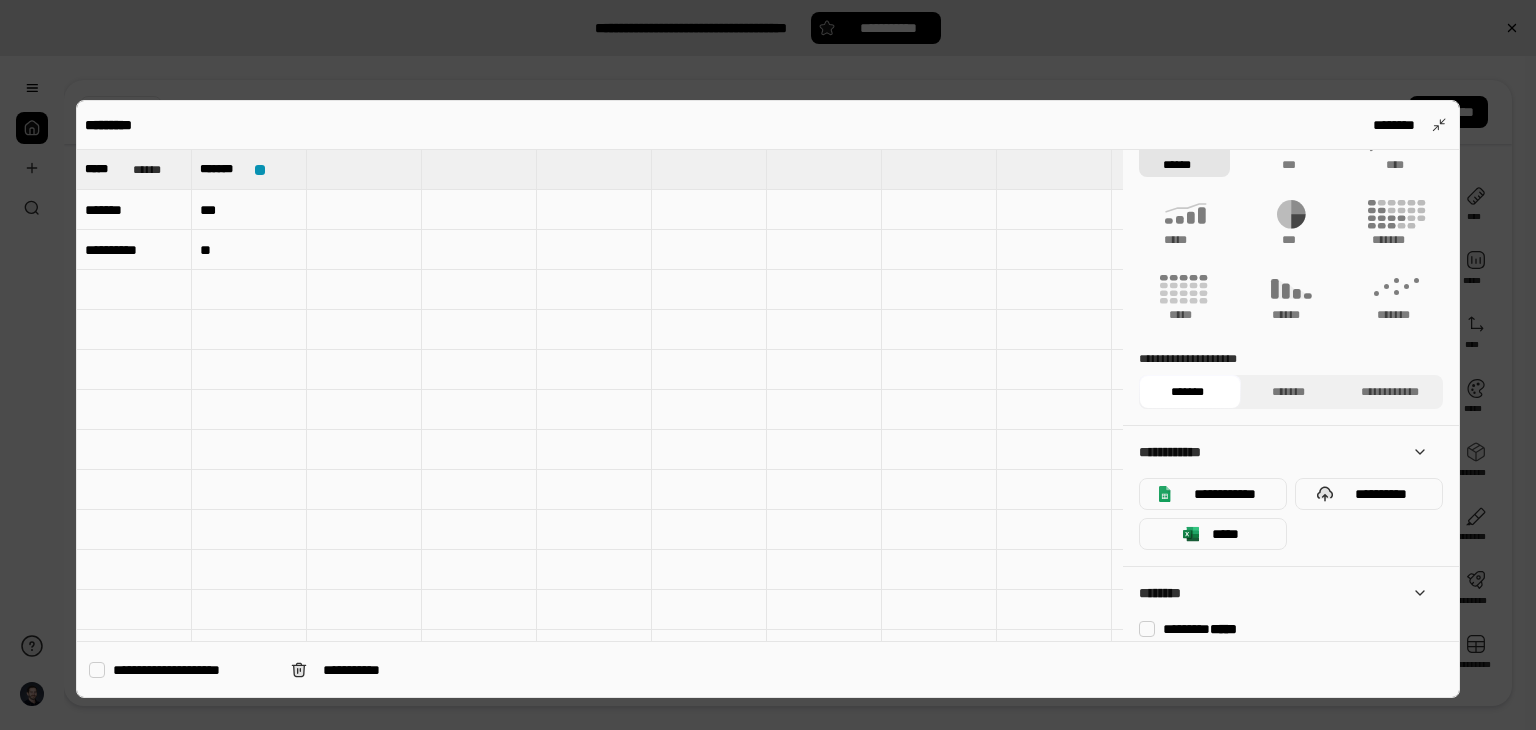 scroll, scrollTop: 316, scrollLeft: 0, axis: vertical 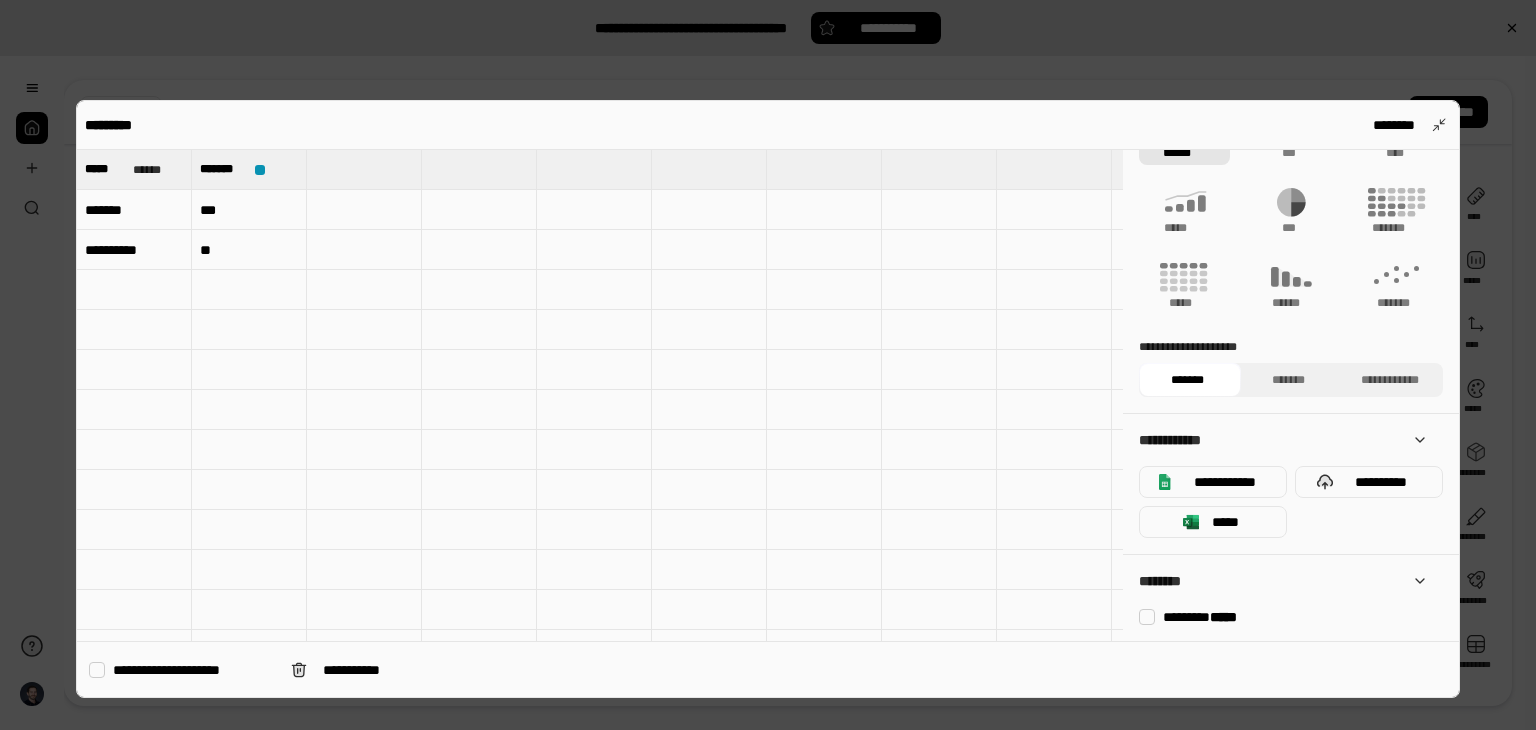 click on "******** *****" at bounding box center [1295, 617] 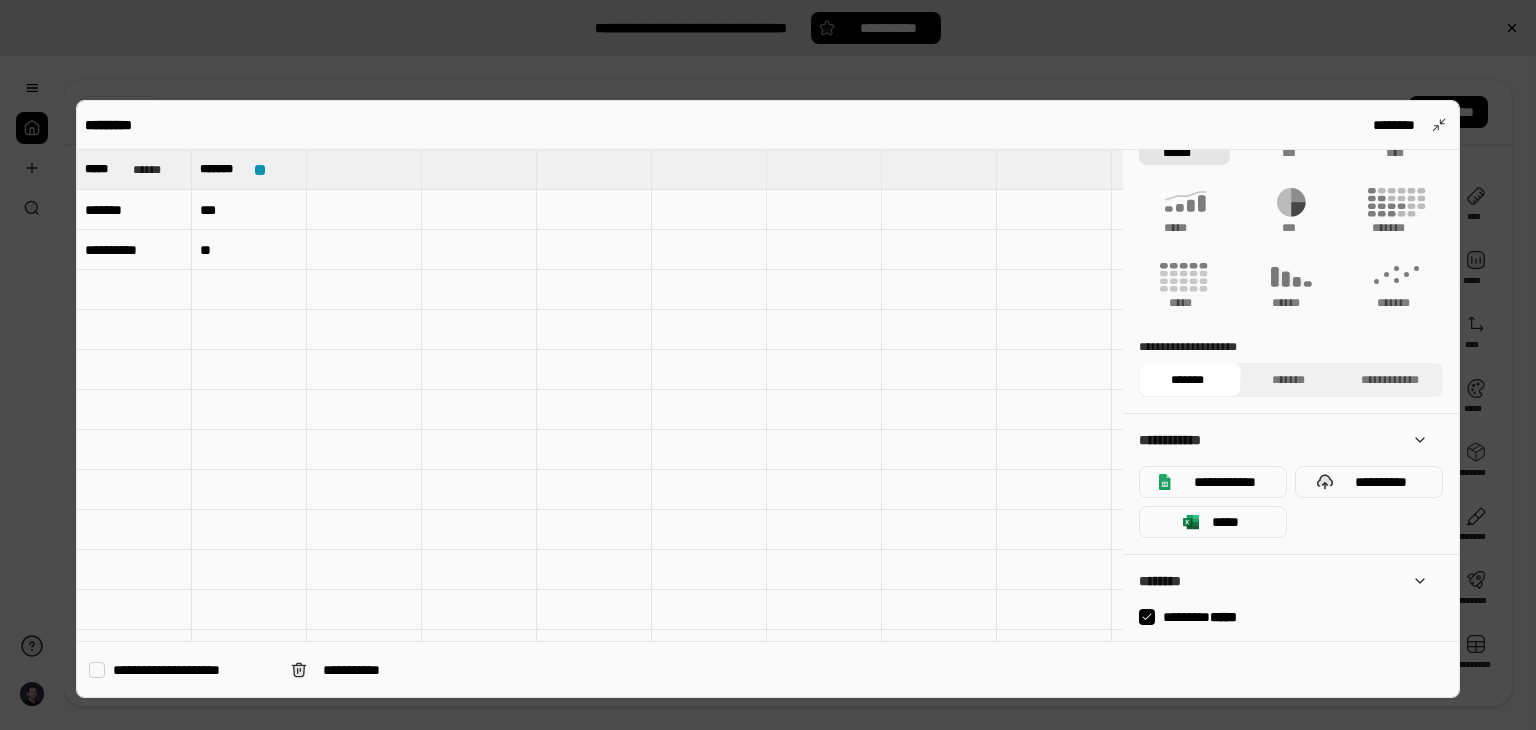 click on "******** *****" at bounding box center [1295, 617] 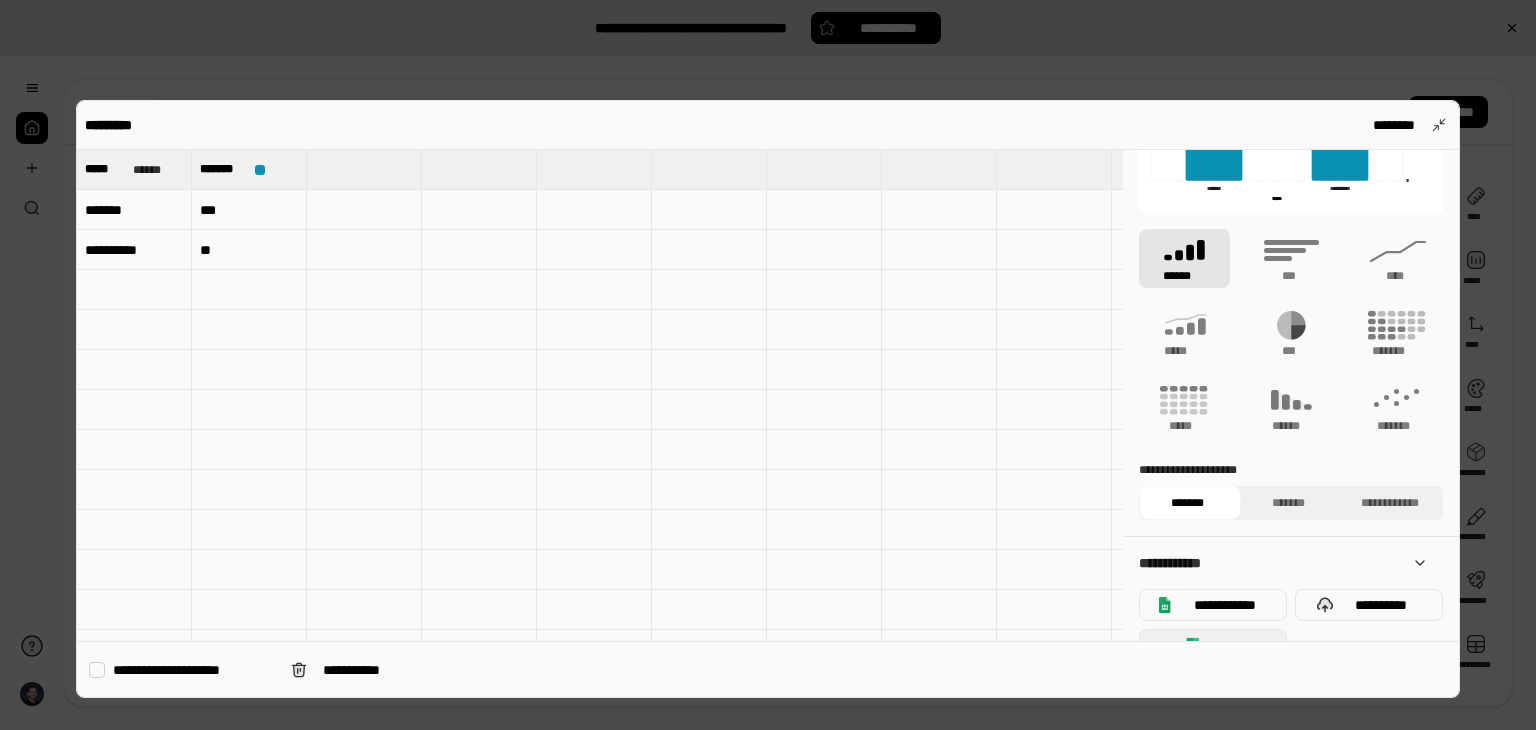 scroll, scrollTop: 0, scrollLeft: 0, axis: both 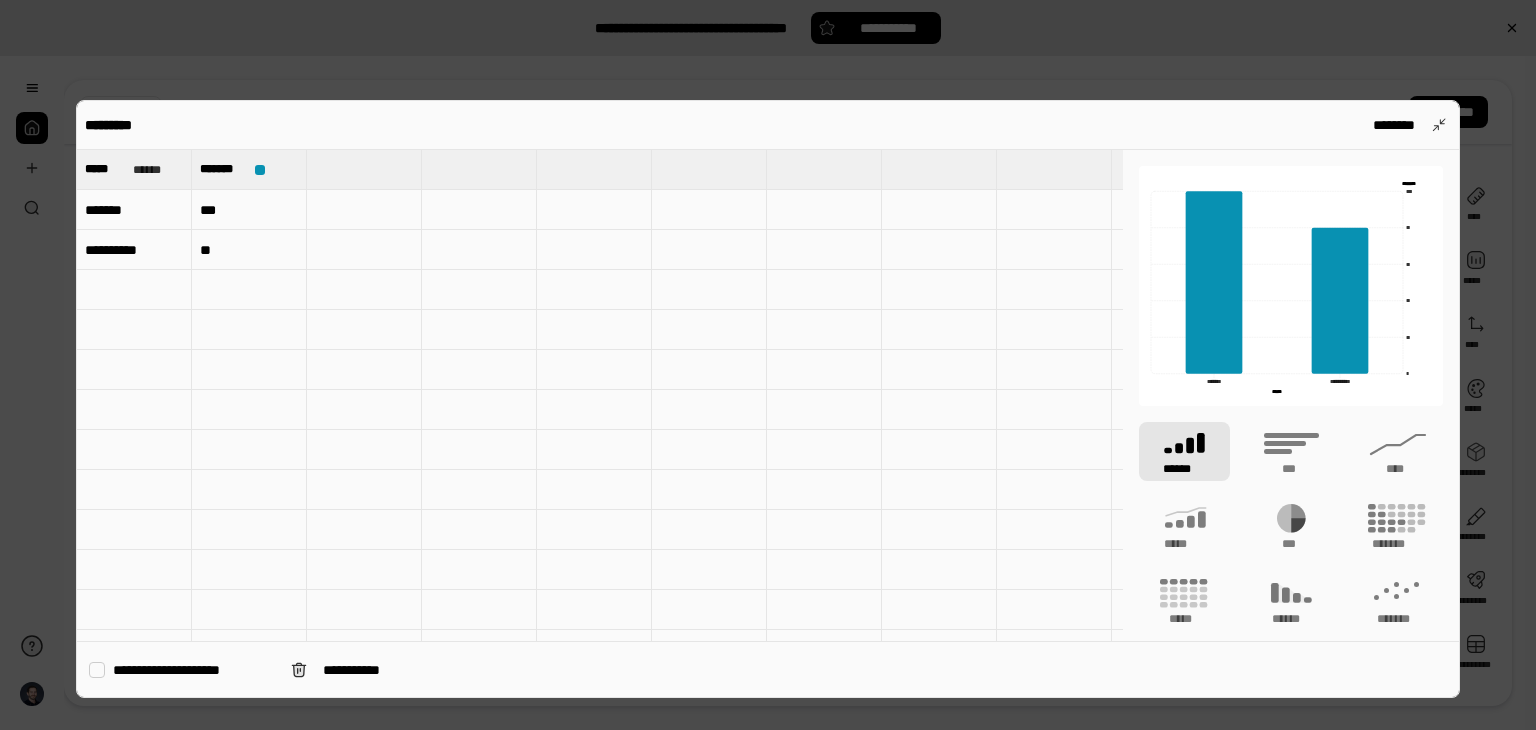 click at bounding box center [768, 365] 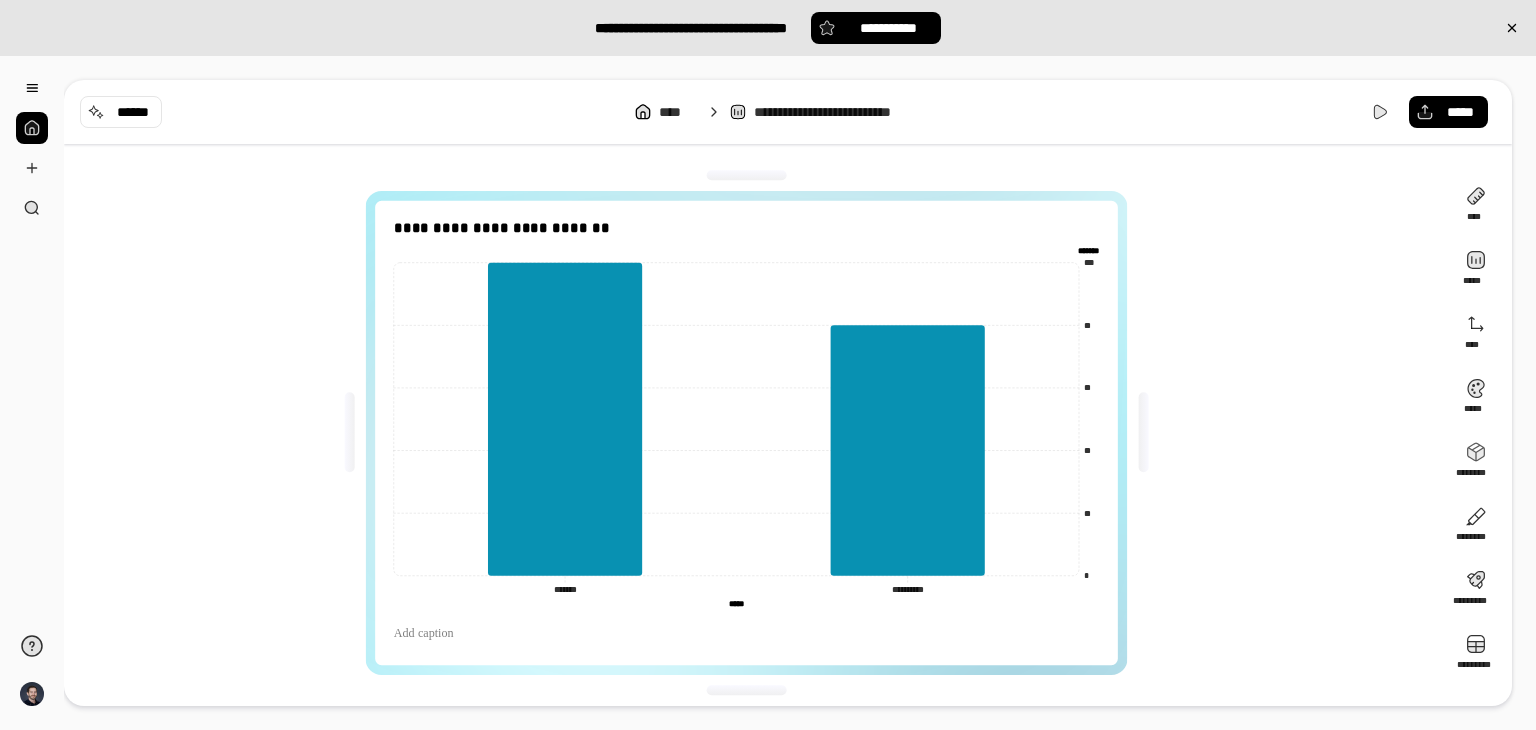 click on "******* *******" 